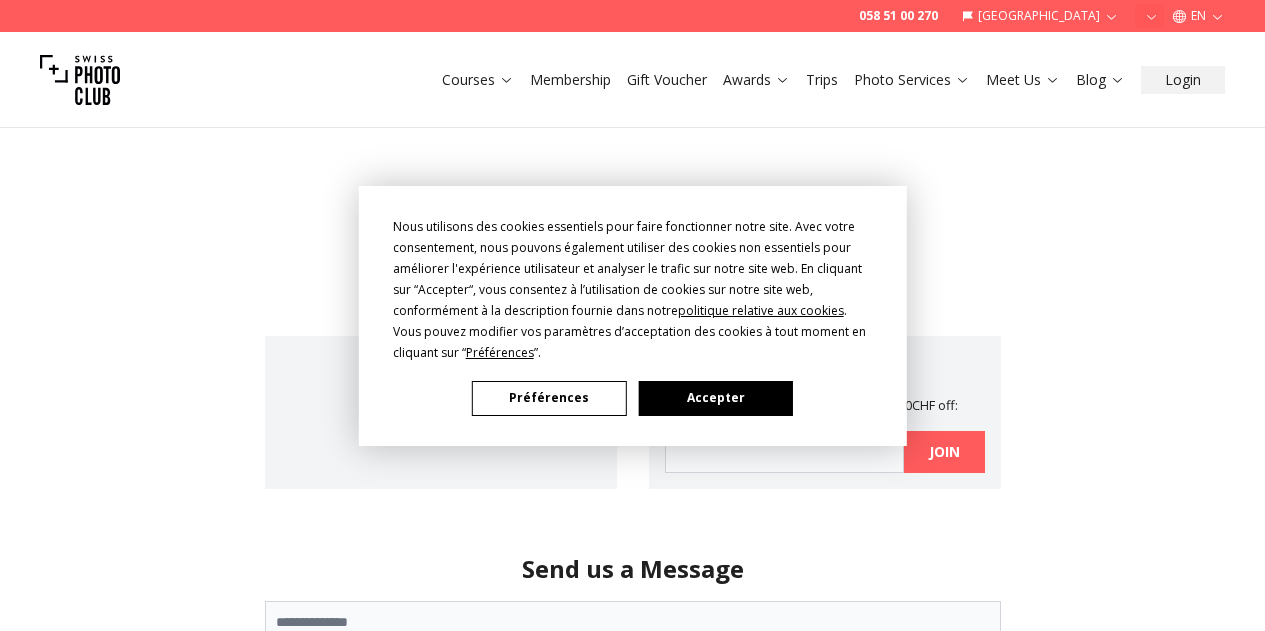 click on "Accepter" at bounding box center (715, 398) 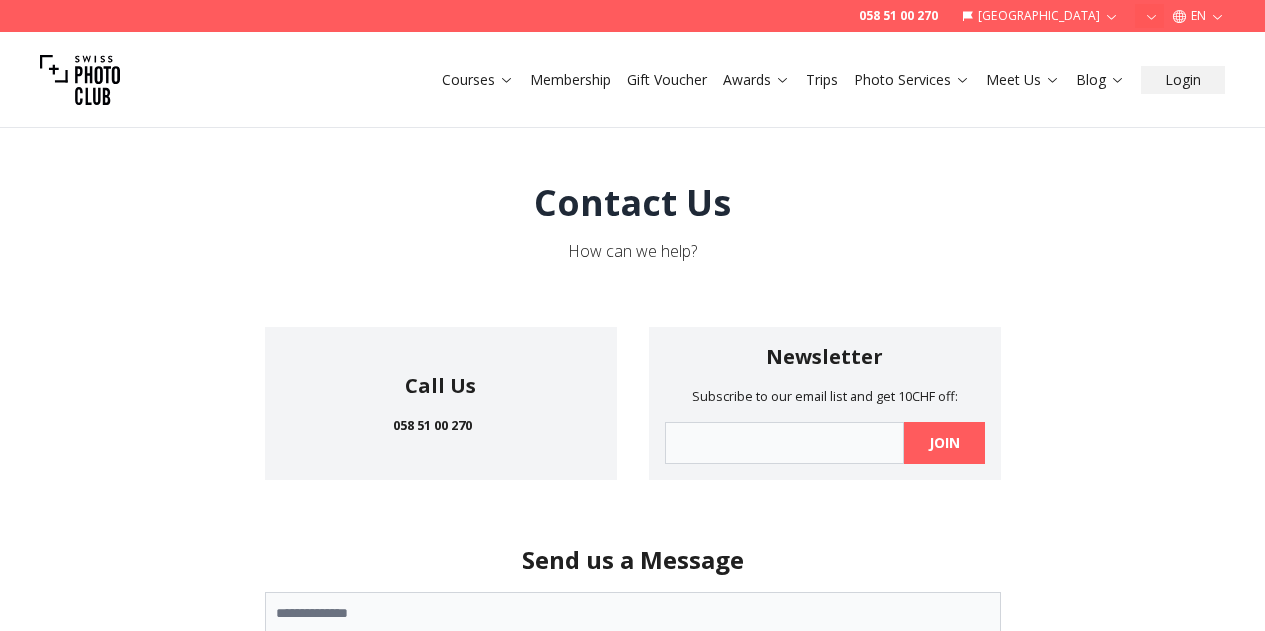 scroll, scrollTop: 0, scrollLeft: 0, axis: both 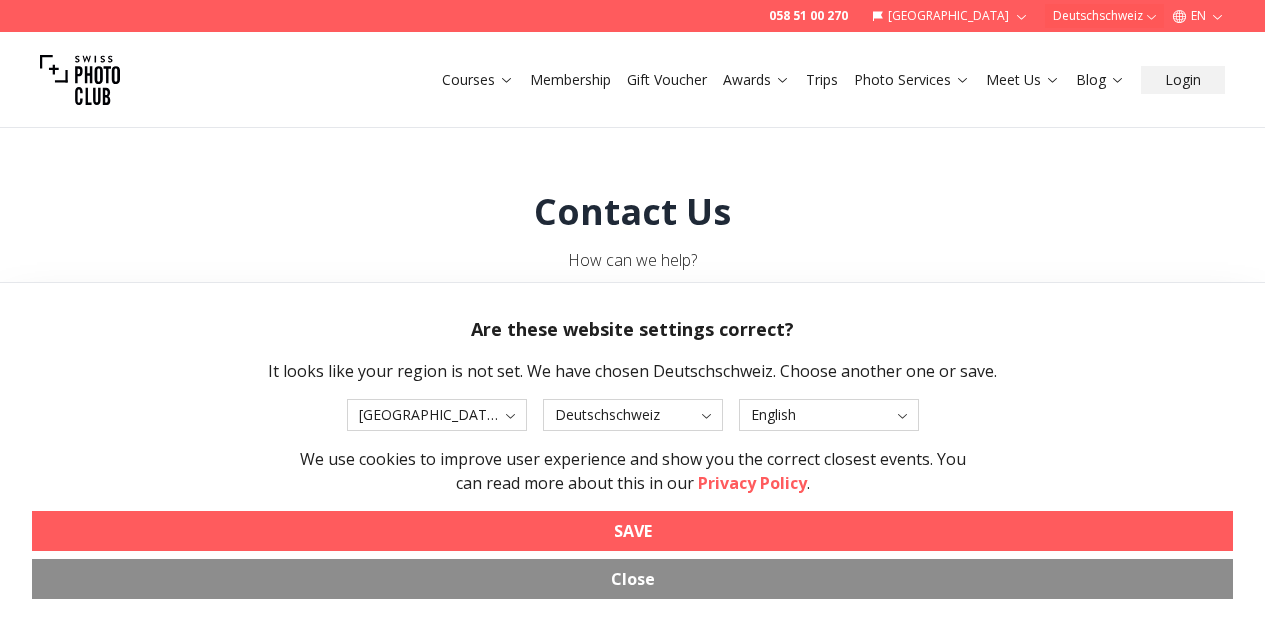 click on "Gift Voucher" at bounding box center (667, 80) 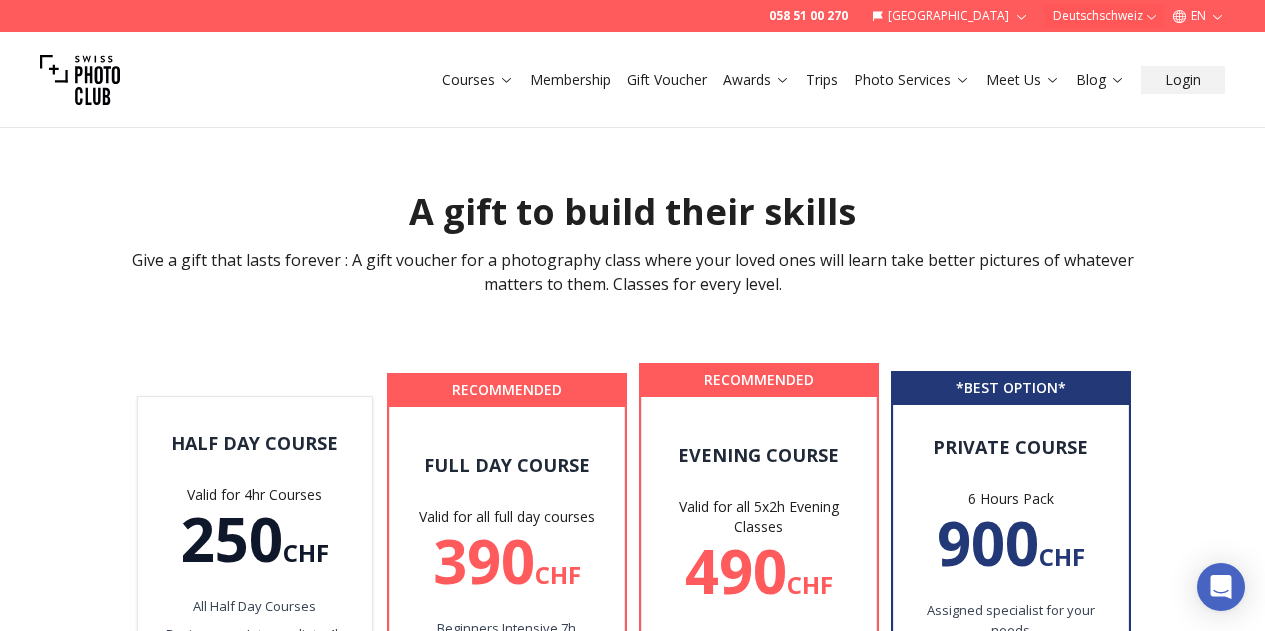 click on "Courses Membership Gift Voucher Awards Trips Photo Services Meet Us Blog Login" at bounding box center (632, 80) 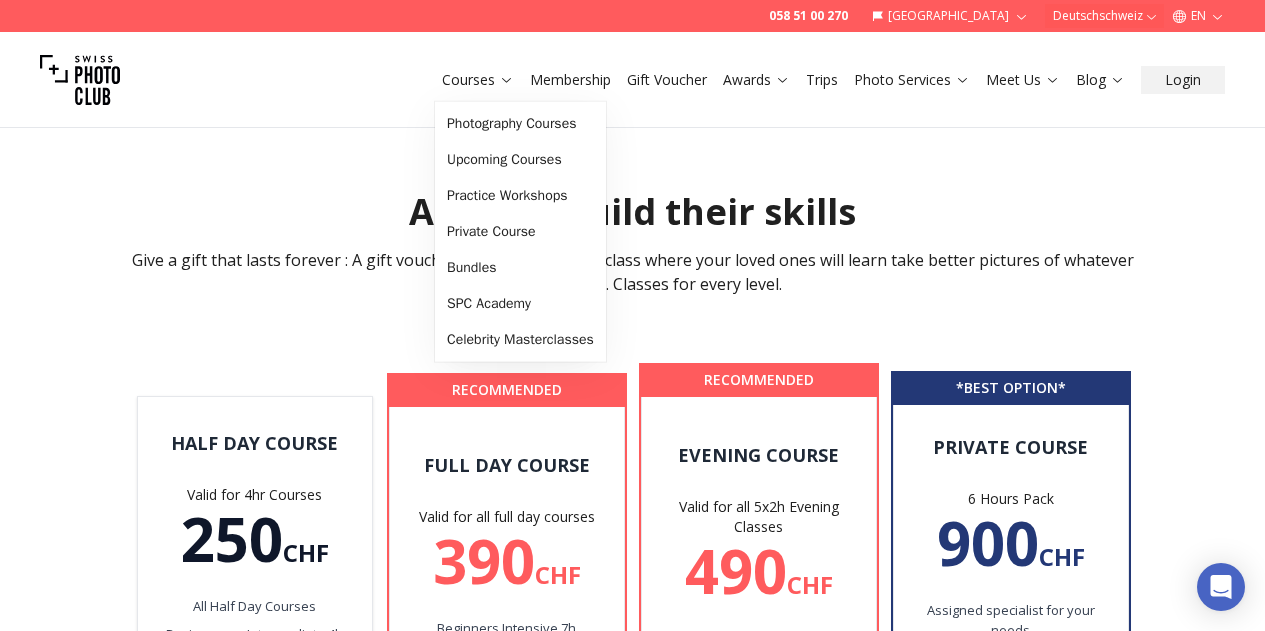 click on "Courses" at bounding box center (478, 80) 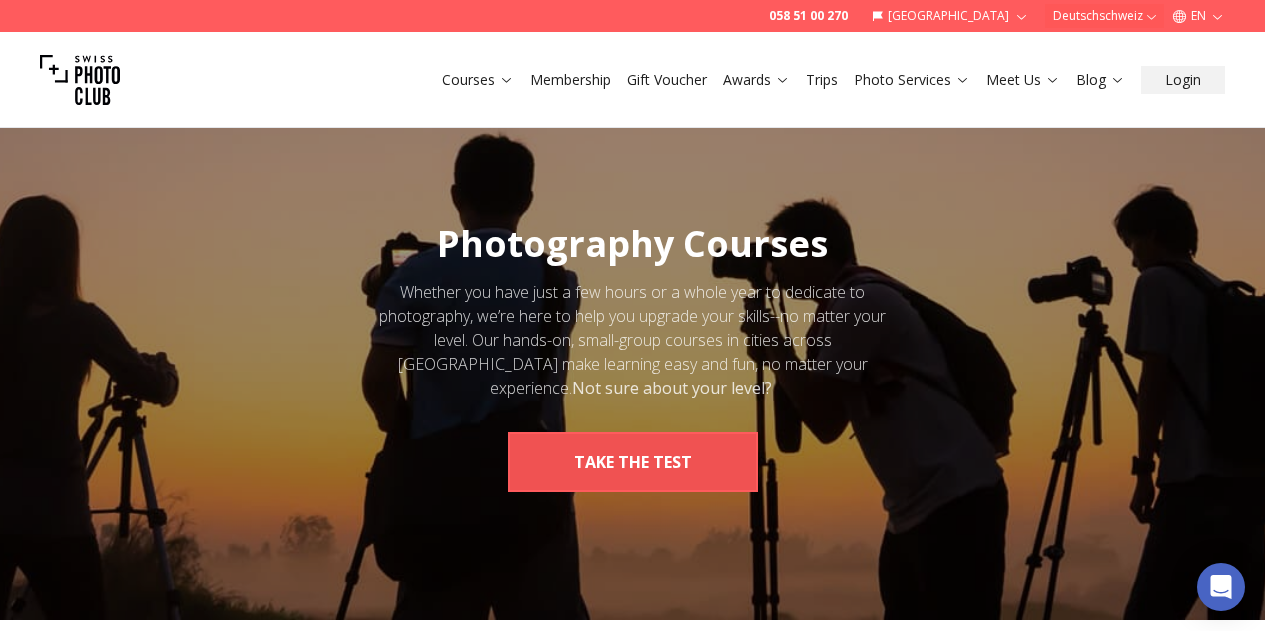 click on "take the test" at bounding box center (633, 462) 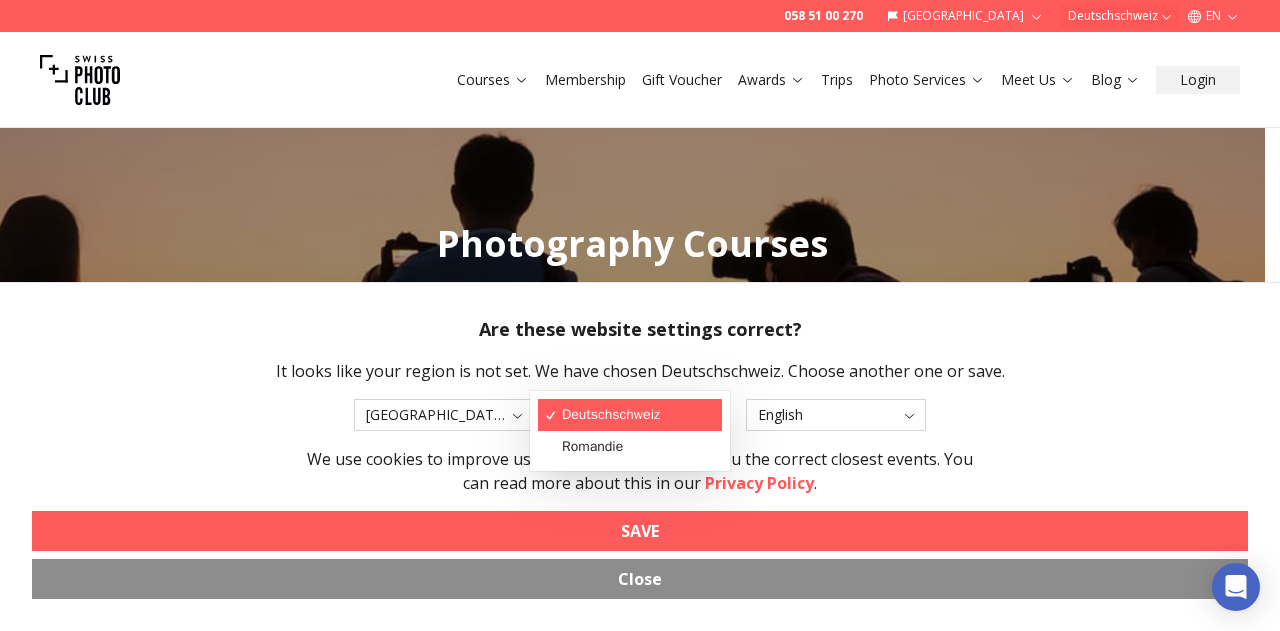 click on "058 51 00 270 [GEOGRAPHIC_DATA] Deutschschweiz EN Courses Membership Gift Voucher Awards Trips Photo Services Meet Us Blog Login Photography  Courses Whether you have just a few hours or a whole year to dedicate to photography, we’re here to help you upgrade your skills--no matter your level. Our hands-on, small-group courses in cities across [GEOGRAPHIC_DATA] make learning easy and fun, no matter your experience.  Not sure about your level?   take the test BY LEVEL All Courses DIDN'T FIND WHAT YOU ARE LOOKING FOR? Feel free to contact us or subscribe to our email list to hear about new courses   SEND Swiss Photo Club Membership Gift Vouchers Book a photographer Photography trips Studio Rental Courses About us Photographers Locations Reviews FAQ Follow us Say Hello! [EMAIL_ADDRESS][DOMAIN_NAME] [PHONE_NUMBER] Chat with Us Contact @Swiss Photo Club Sàrl,  2025 Imprint Terms & Conditions Privacy Policy Consent Preferences Français   [GEOGRAPHIC_DATA] Deutsch   [GEOGRAPHIC_DATA] English   [GEOGRAPHIC_DATA] Deutsch   [GEOGRAPHIC_DATA] English   [GEOGRAPHIC_DATA]" at bounding box center [632, 1350] 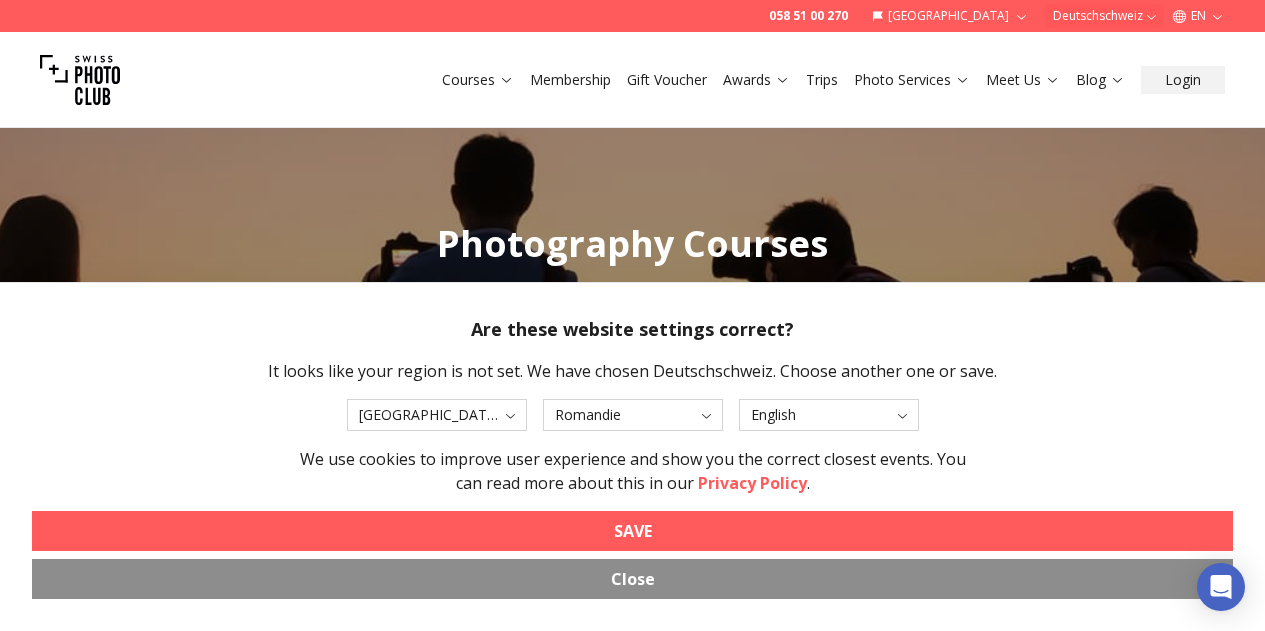 click on "058 51 00 270 [GEOGRAPHIC_DATA] Deutschschweiz EN Courses Membership Gift Voucher Awards Trips Photo Services Meet Us Blog Login Photography  Courses Whether you have just a few hours or a whole year to dedicate to photography, we’re here to help you upgrade your skills--no matter your level. Our hands-on, small-group courses in cities across [GEOGRAPHIC_DATA] make learning easy and fun, no matter your experience.  Not sure about your level?   take the test BY LEVEL All Courses DIDN'T FIND WHAT YOU ARE LOOKING FOR? Feel free to contact us or subscribe to our email list to hear about new courses   SEND Swiss Photo Club Membership Gift Vouchers Book a photographer Photography trips Studio Rental Courses About us Photographers Locations Reviews FAQ Follow us Say Hello! [EMAIL_ADDRESS][DOMAIN_NAME] [PHONE_NUMBER] Chat with Us Contact @Swiss Photo Club Sàrl,  2025 Imprint Terms & Conditions Privacy Policy Consent Preferences Français   [GEOGRAPHIC_DATA] Deutsch   [GEOGRAPHIC_DATA] English   [GEOGRAPHIC_DATA] Deutsch   [GEOGRAPHIC_DATA] English   [GEOGRAPHIC_DATA]" at bounding box center (632, 1350) 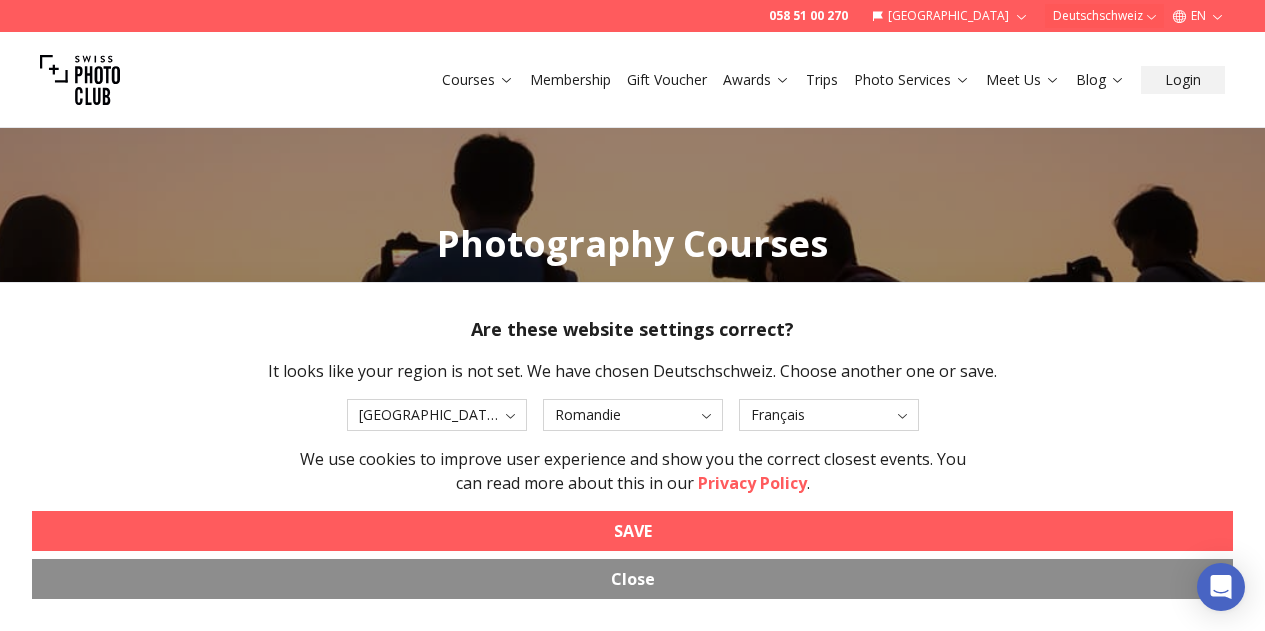 click on "SAVE" at bounding box center [632, 531] 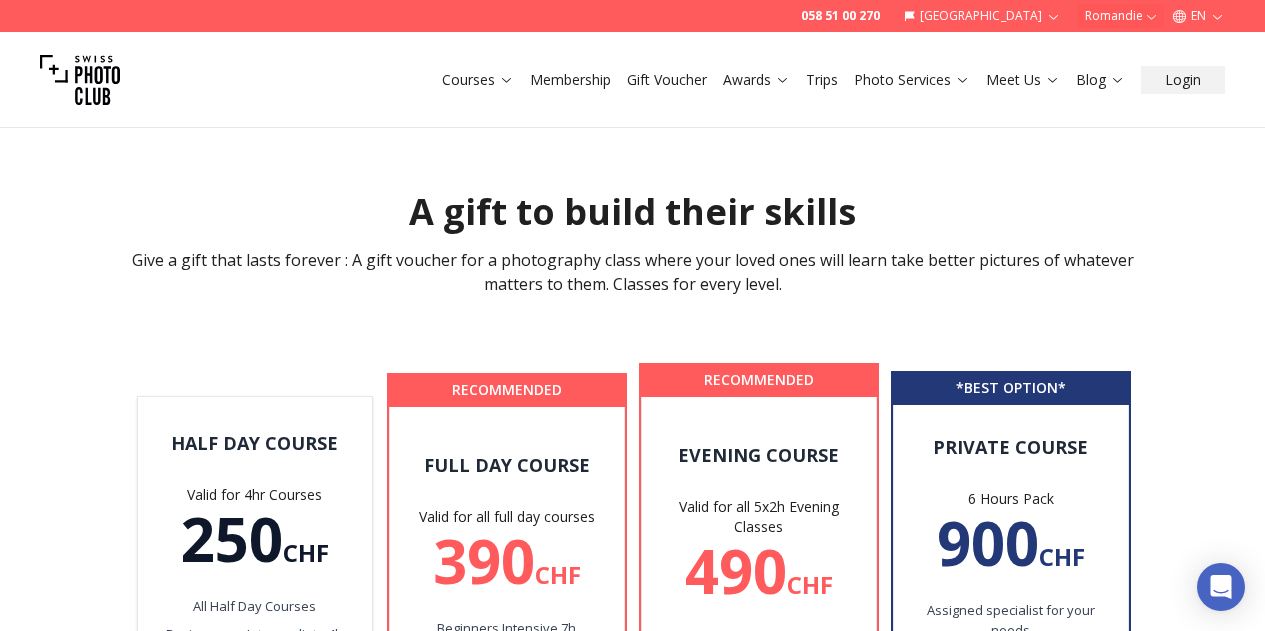 click on "Gift Voucher" at bounding box center [667, 80] 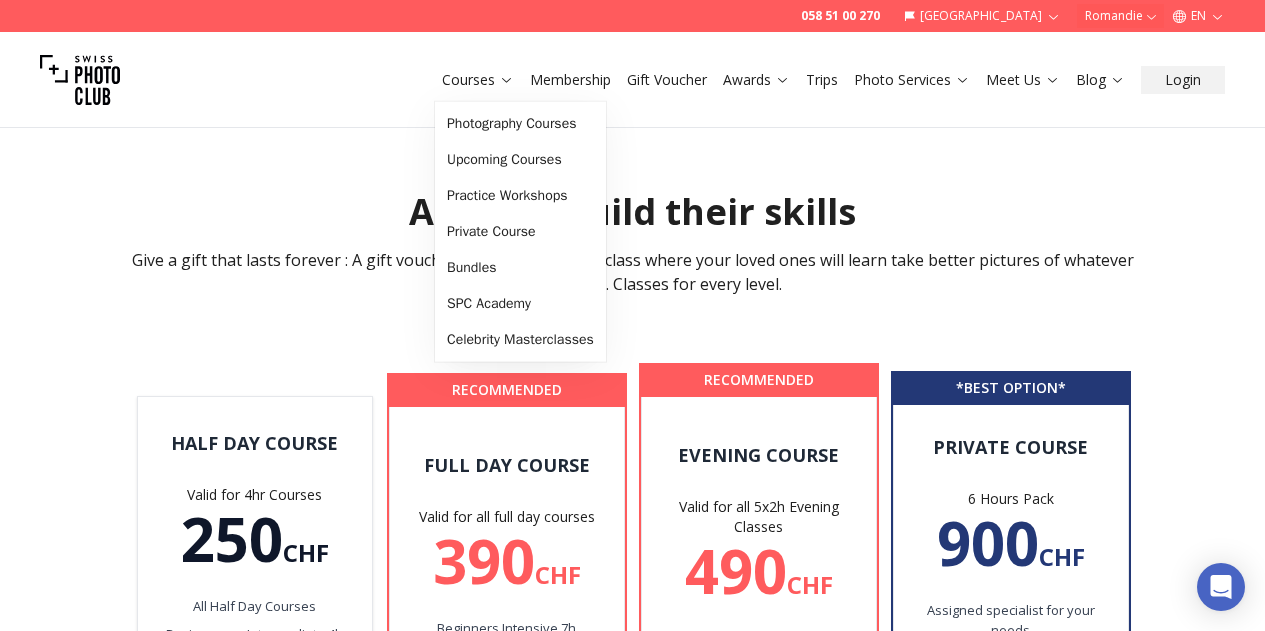 click on "Courses" at bounding box center [478, 80] 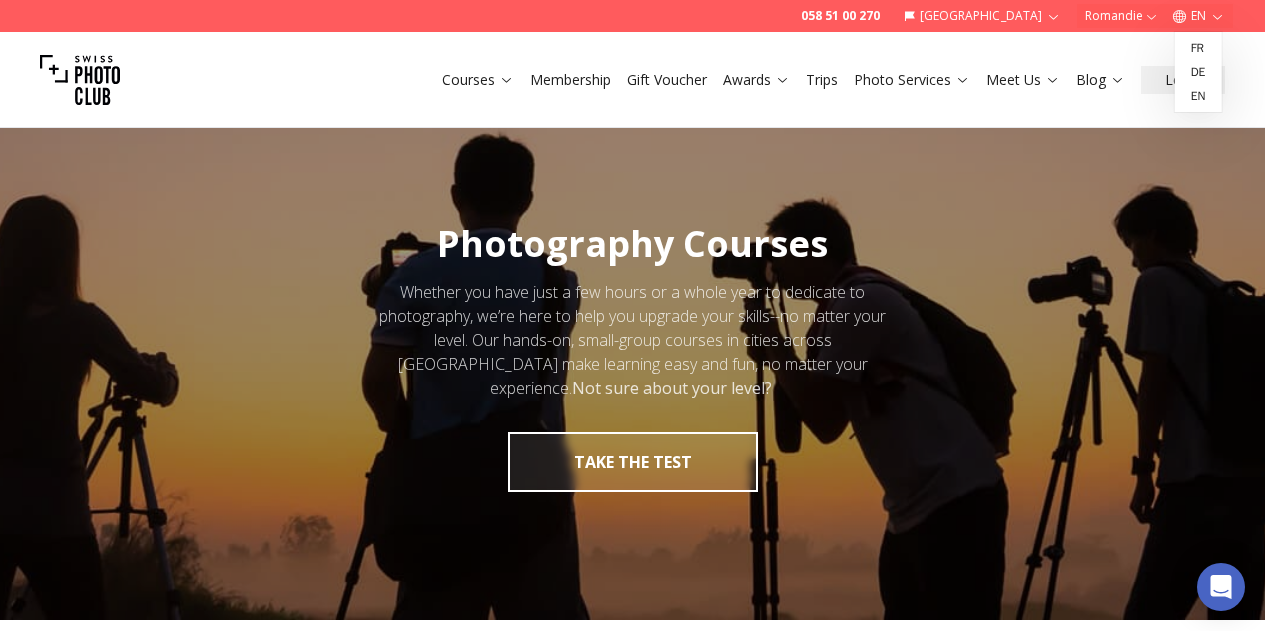 click 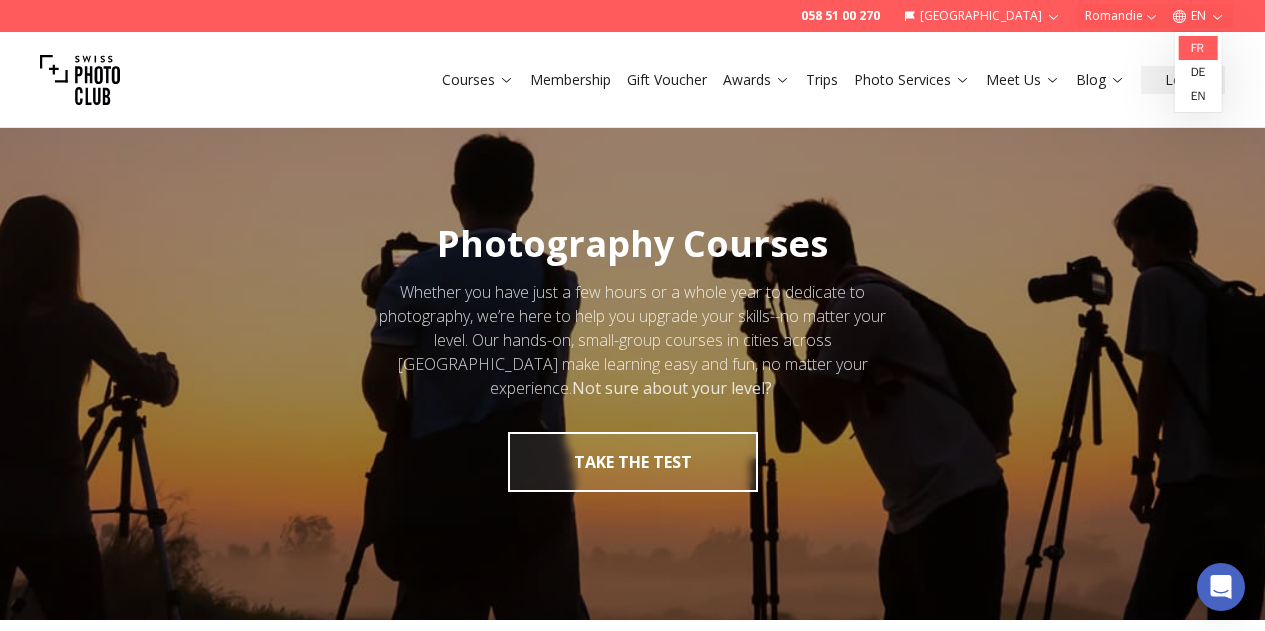 click on "fr" at bounding box center [1198, 48] 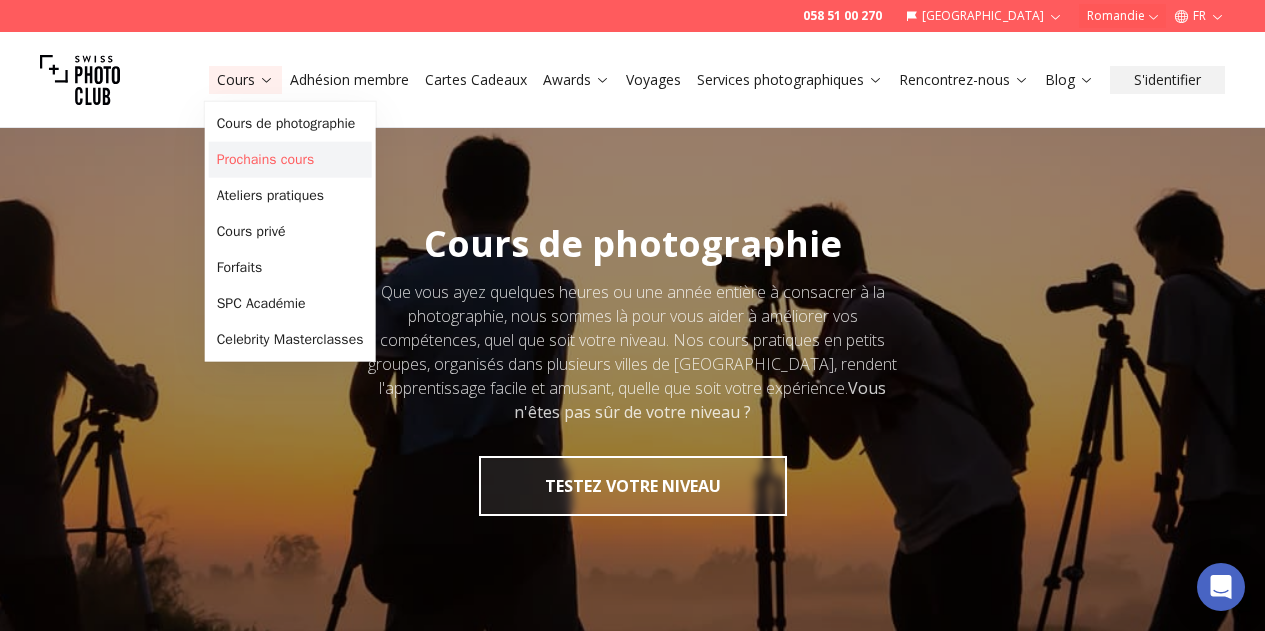 click on "Prochains cours" at bounding box center [290, 160] 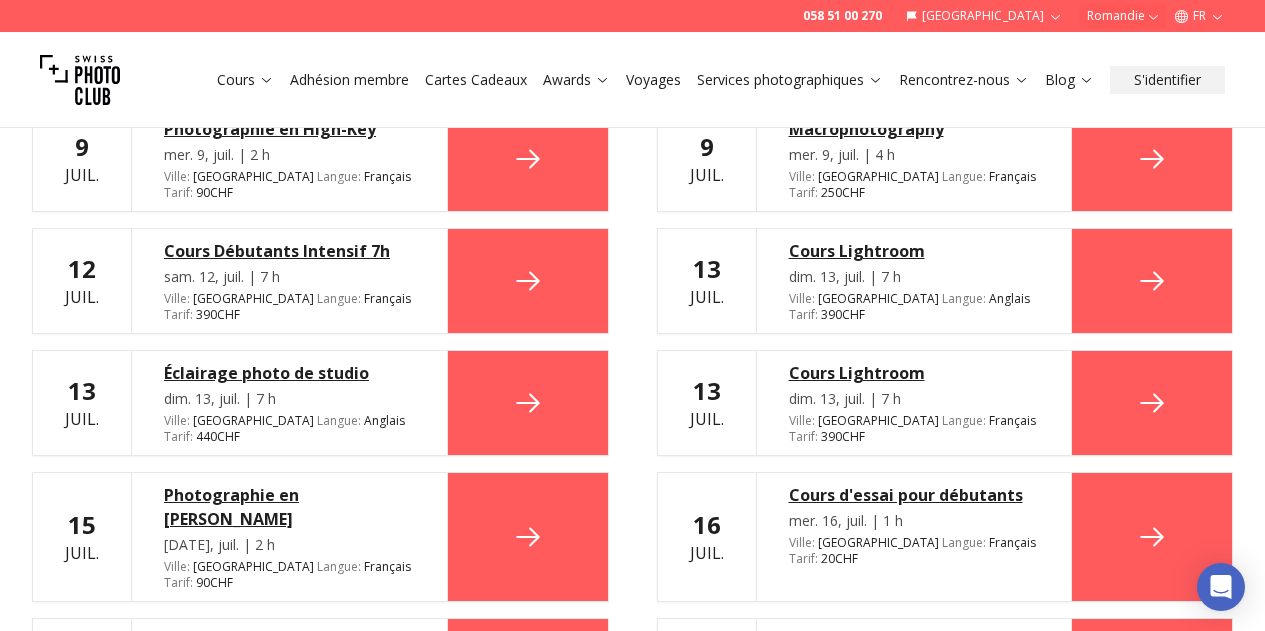 scroll, scrollTop: 400, scrollLeft: 0, axis: vertical 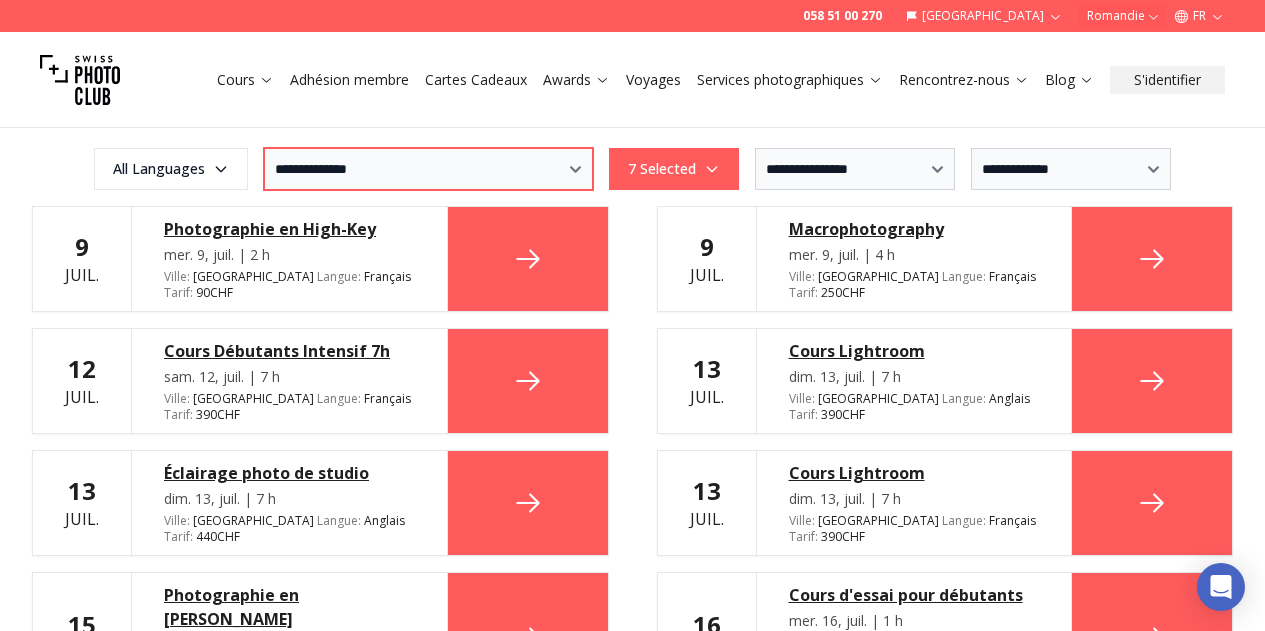 click on "**********" at bounding box center [428, 169] 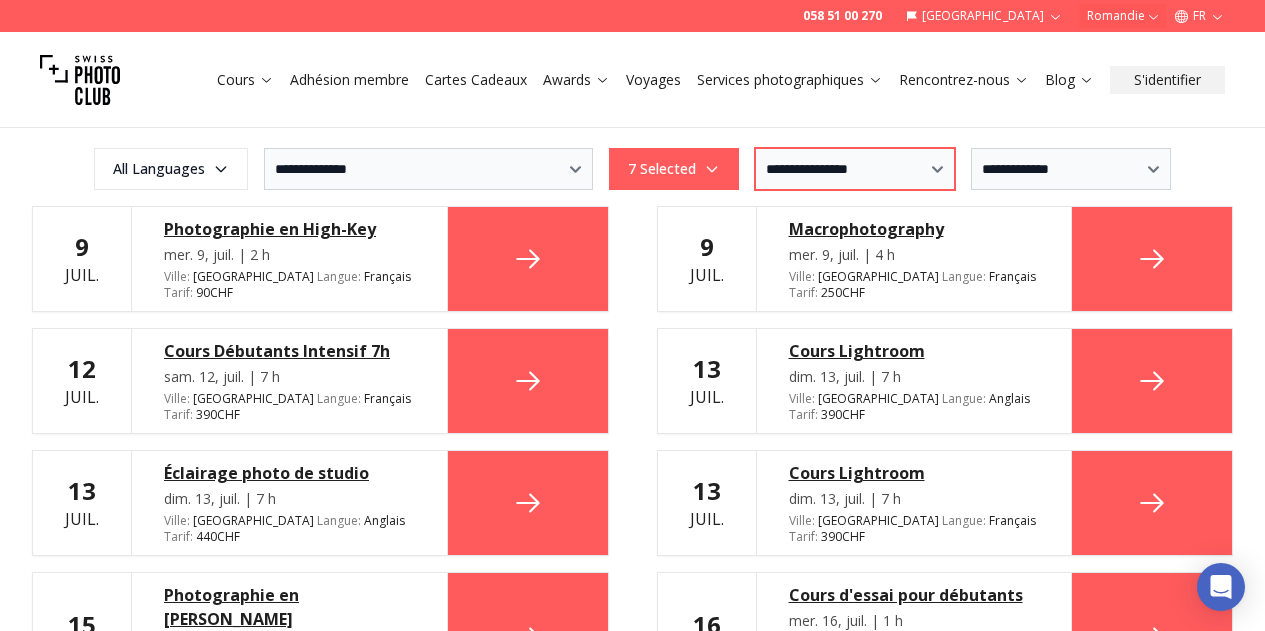 click on "**********" at bounding box center [855, 169] 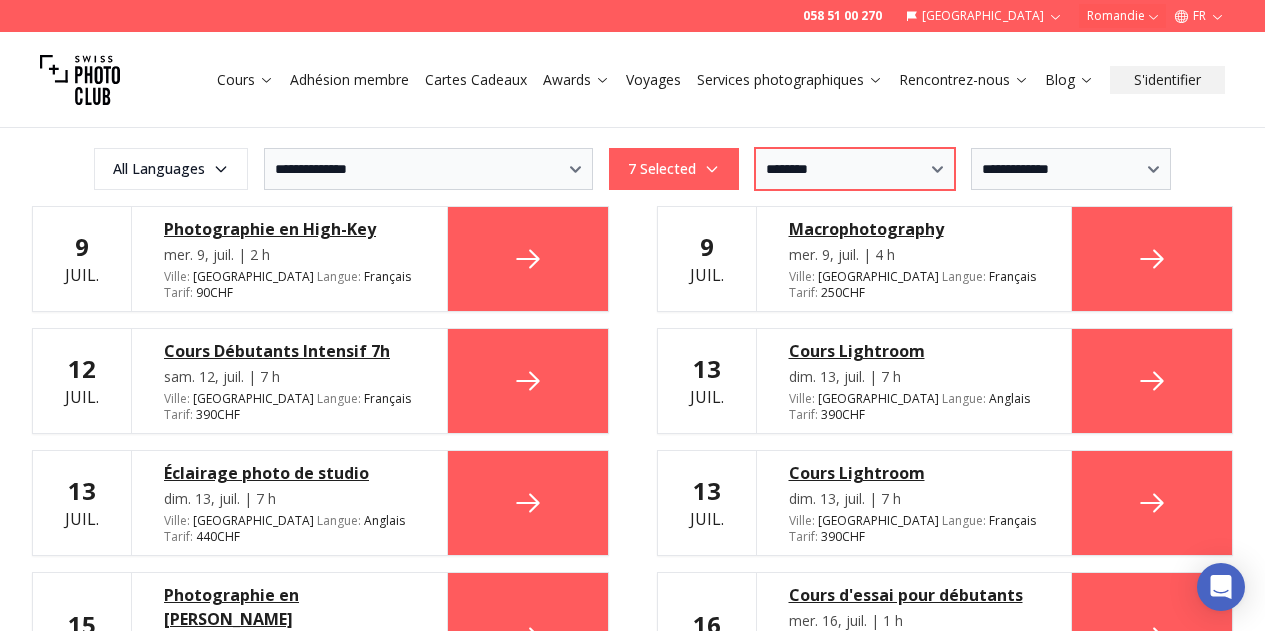 click on "**********" at bounding box center (855, 169) 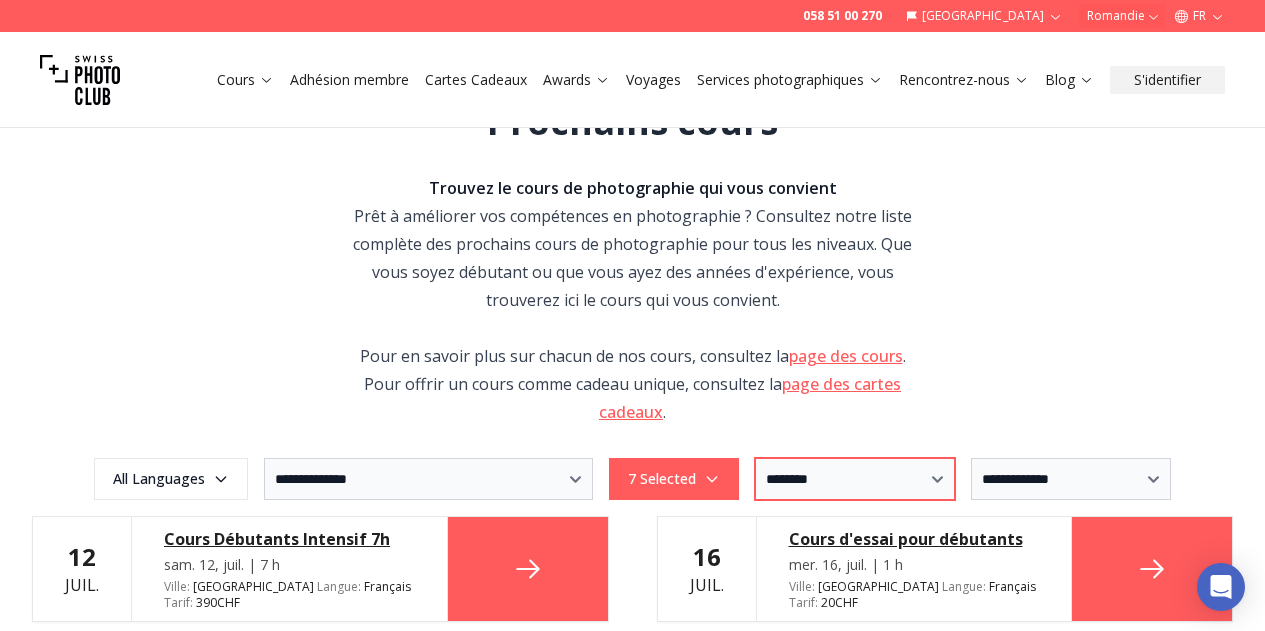 scroll, scrollTop: 100, scrollLeft: 0, axis: vertical 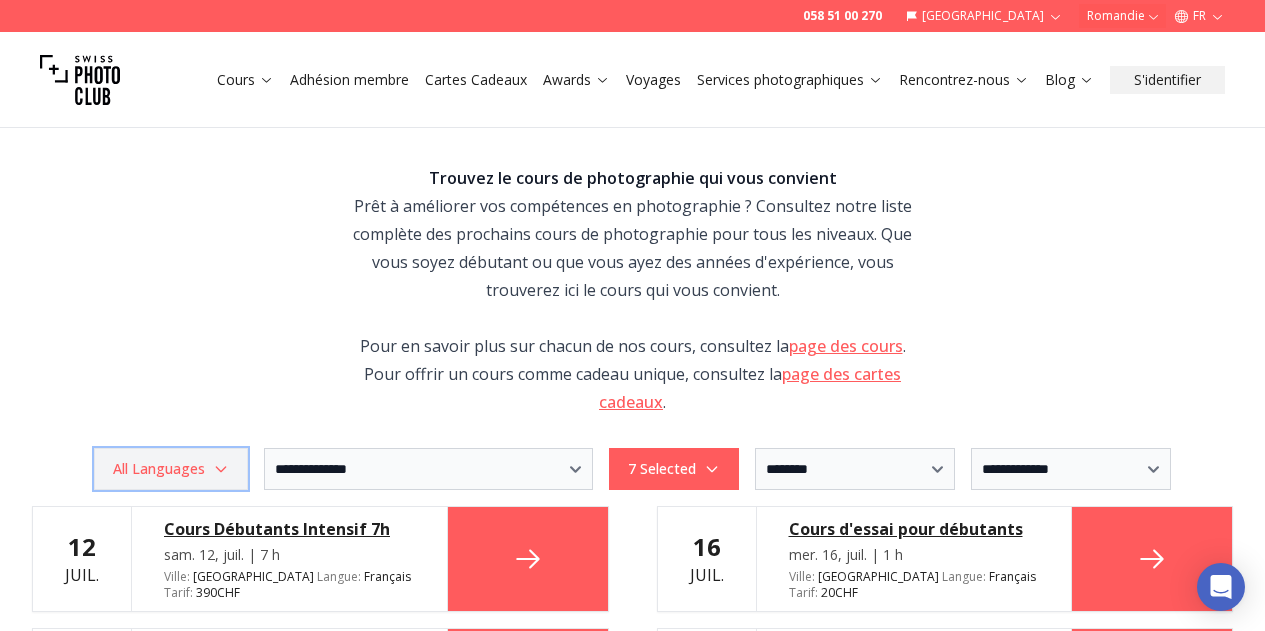 click 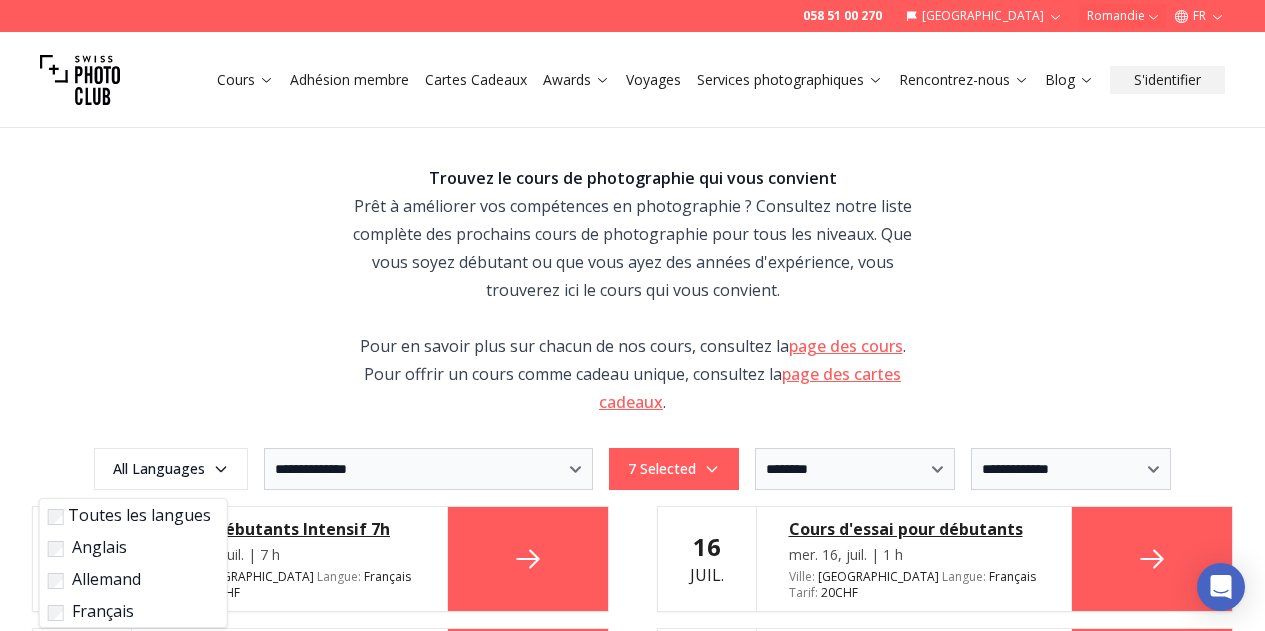 click on "Français" at bounding box center (129, 611) 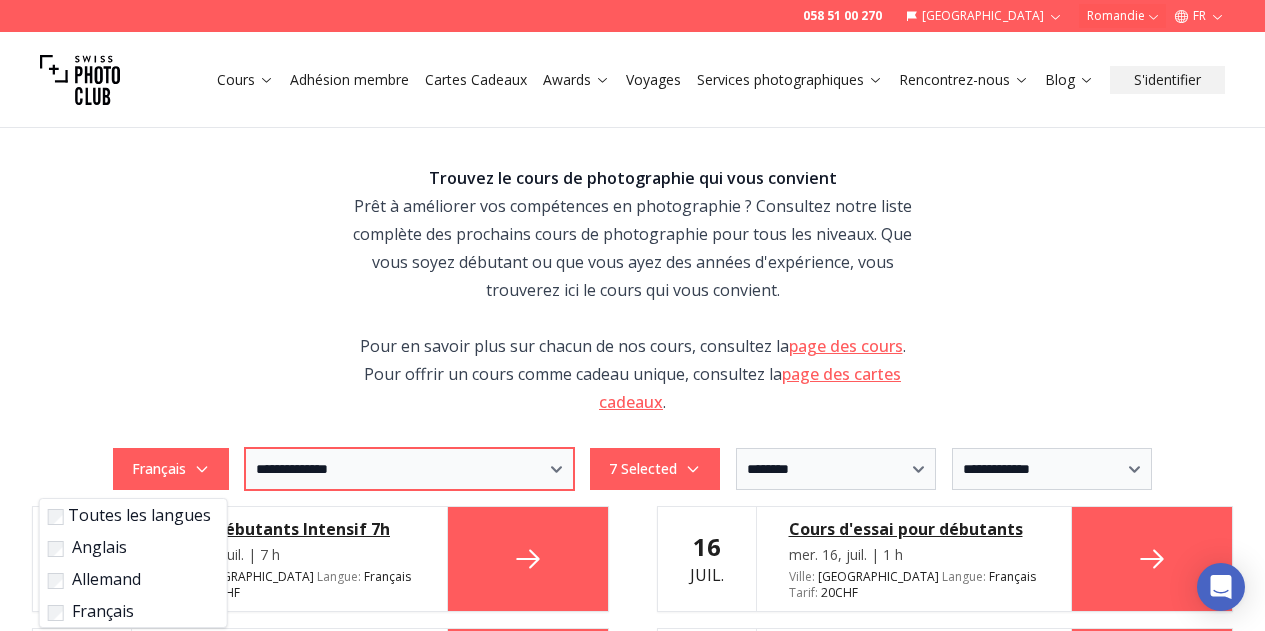 click on "**********" at bounding box center [409, 469] 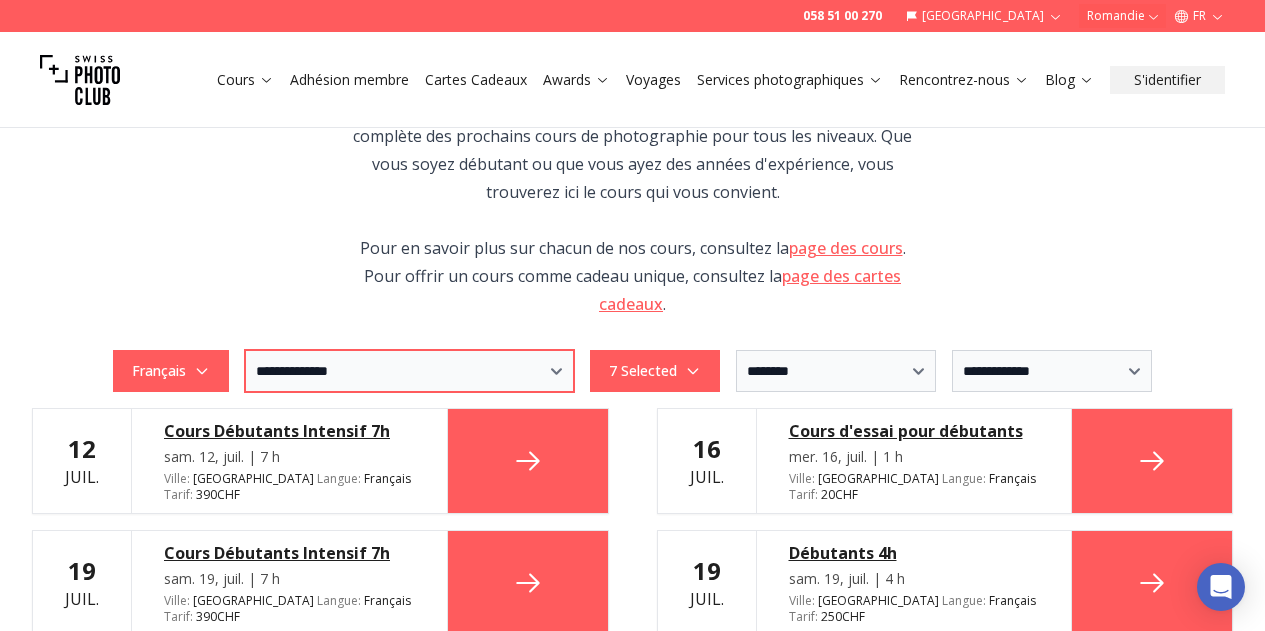 scroll, scrollTop: 200, scrollLeft: 0, axis: vertical 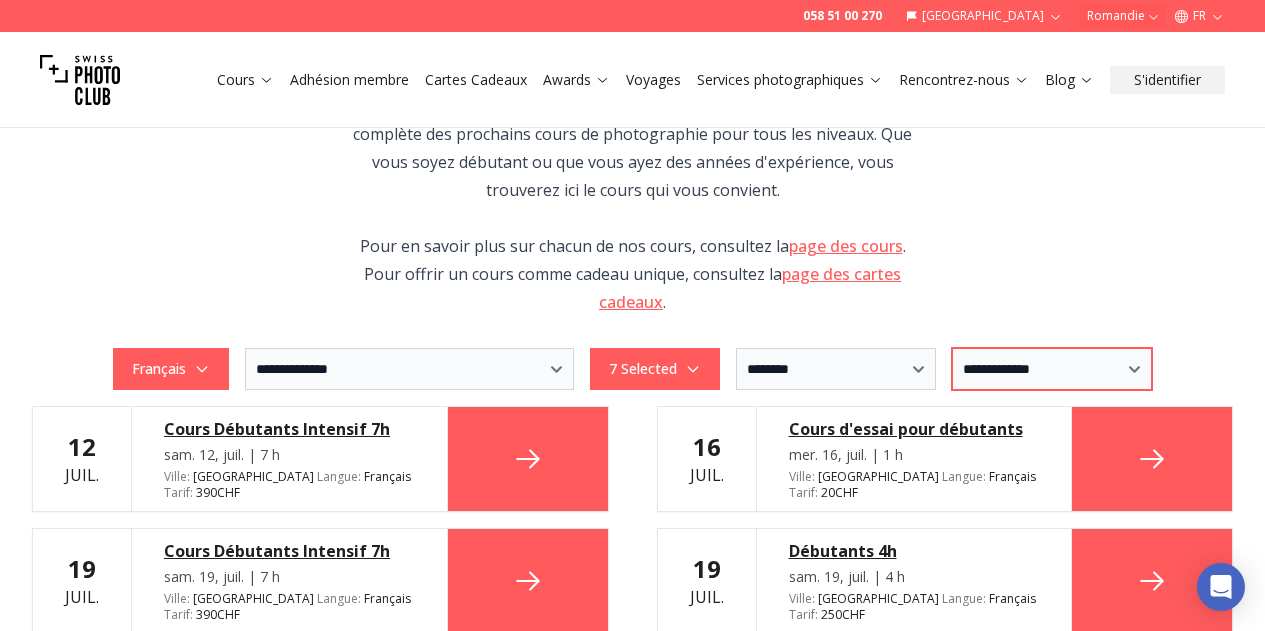 click on "**********" at bounding box center [1052, 369] 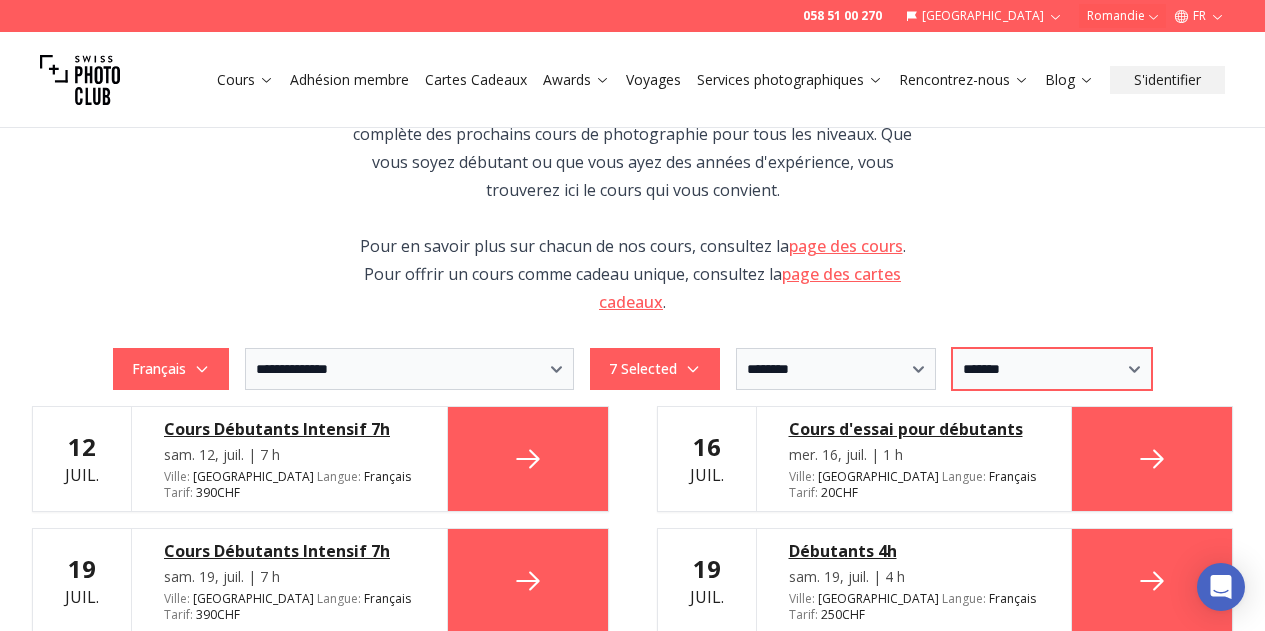 click on "**********" at bounding box center [1052, 369] 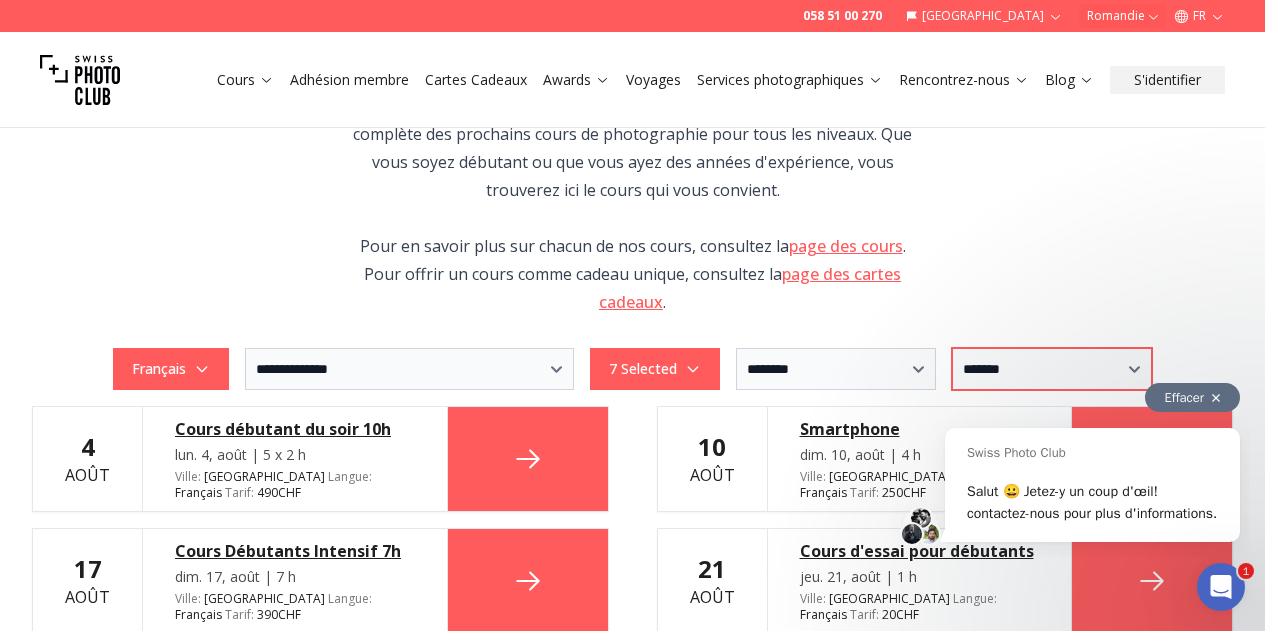 scroll, scrollTop: 0, scrollLeft: 0, axis: both 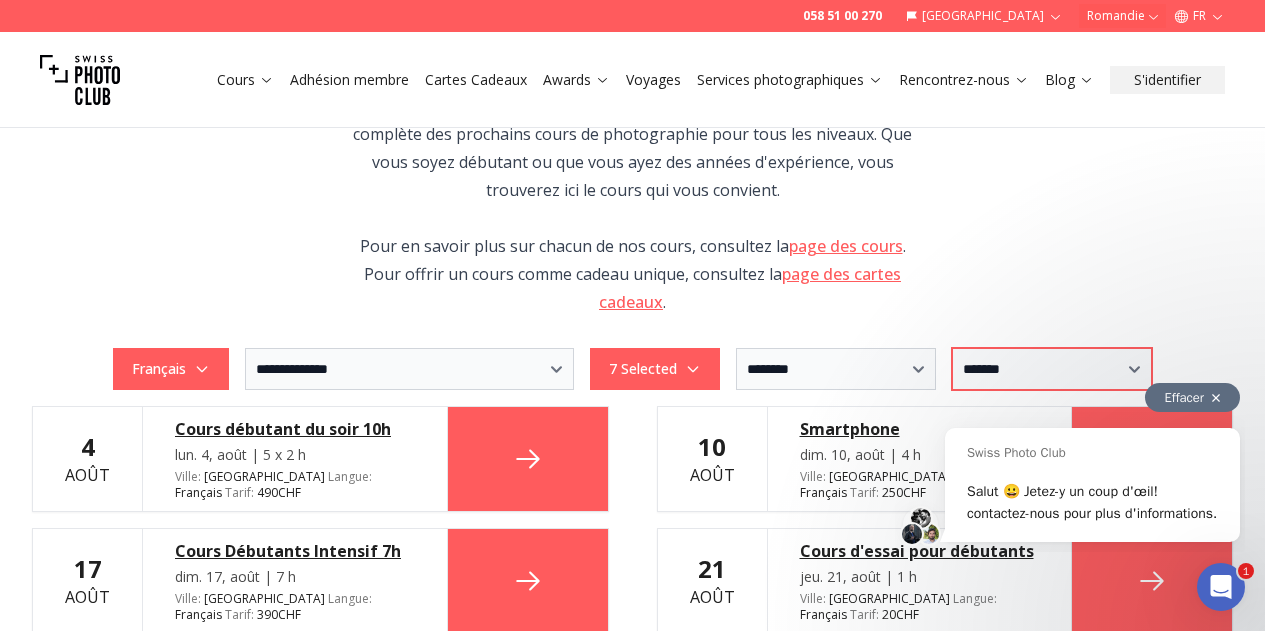 click on "**********" at bounding box center (1052, 369) 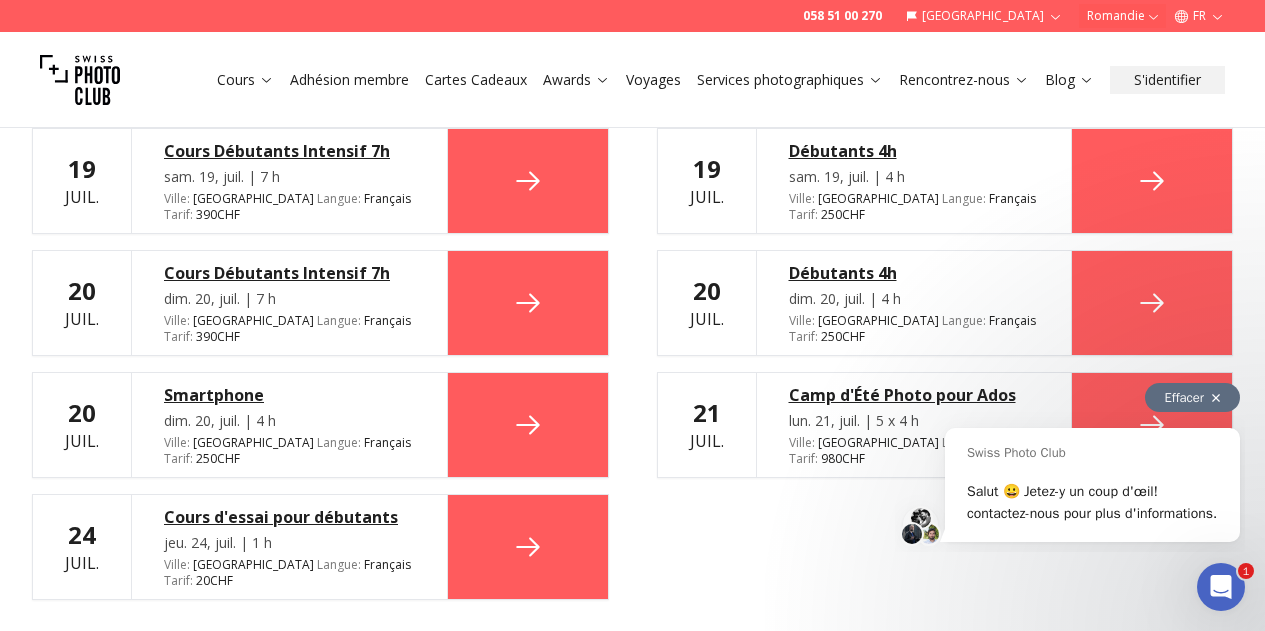 scroll, scrollTop: 700, scrollLeft: 0, axis: vertical 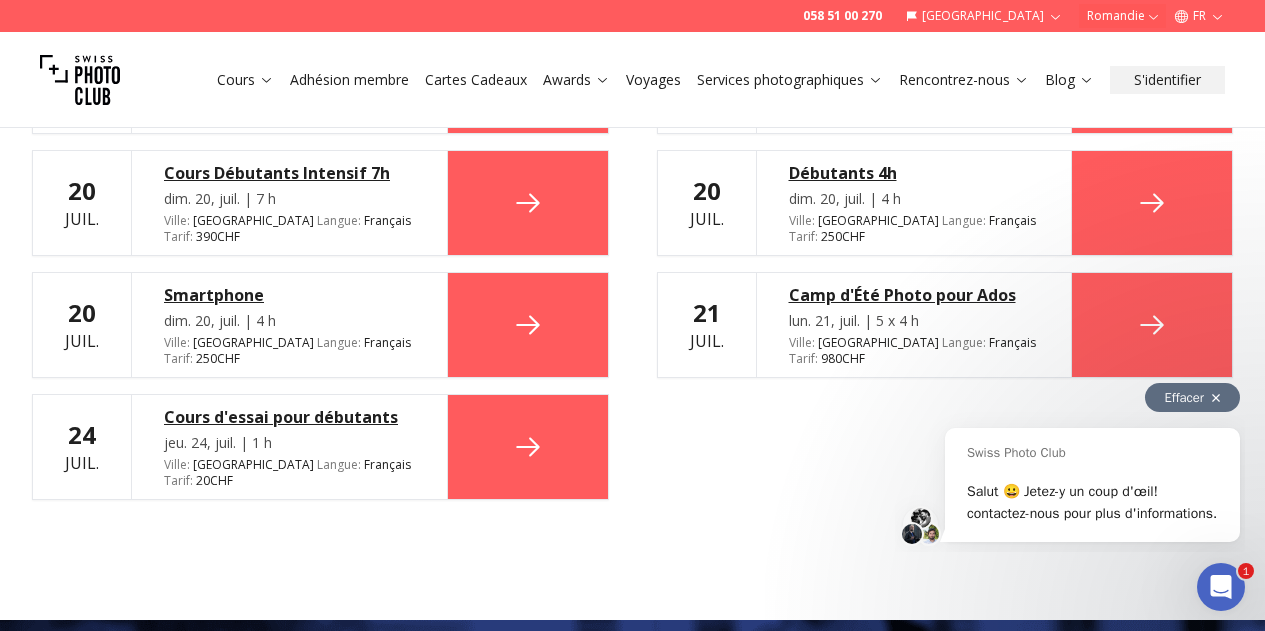 click at bounding box center (1152, 325) 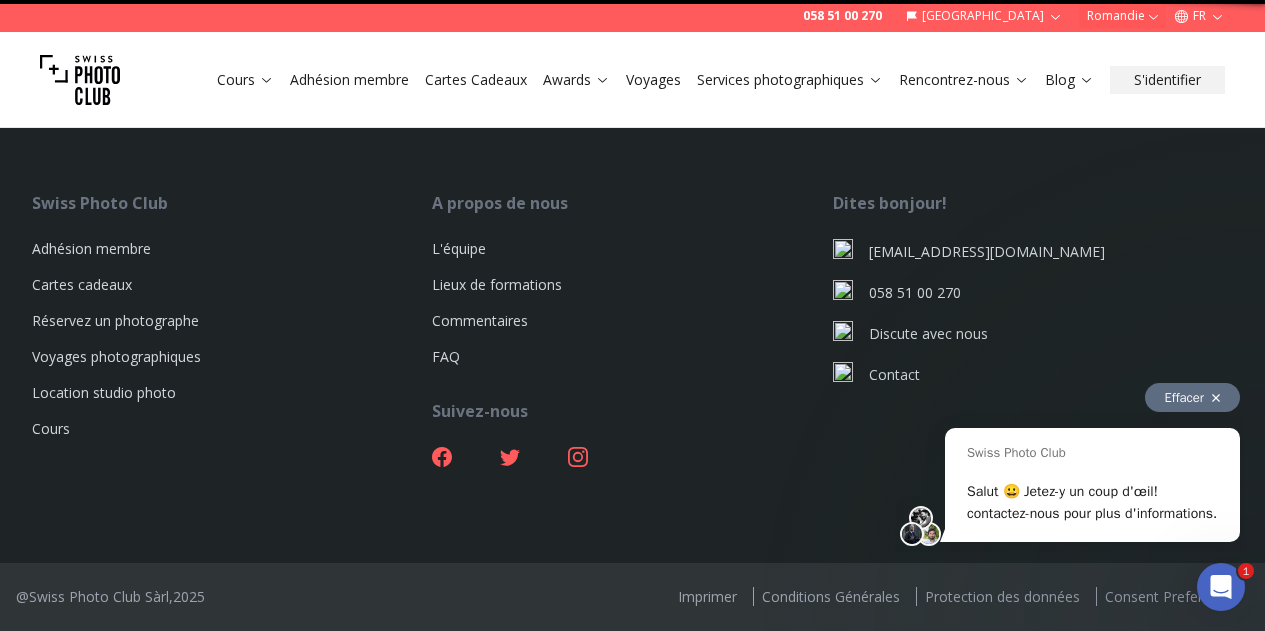 scroll, scrollTop: 0, scrollLeft: 0, axis: both 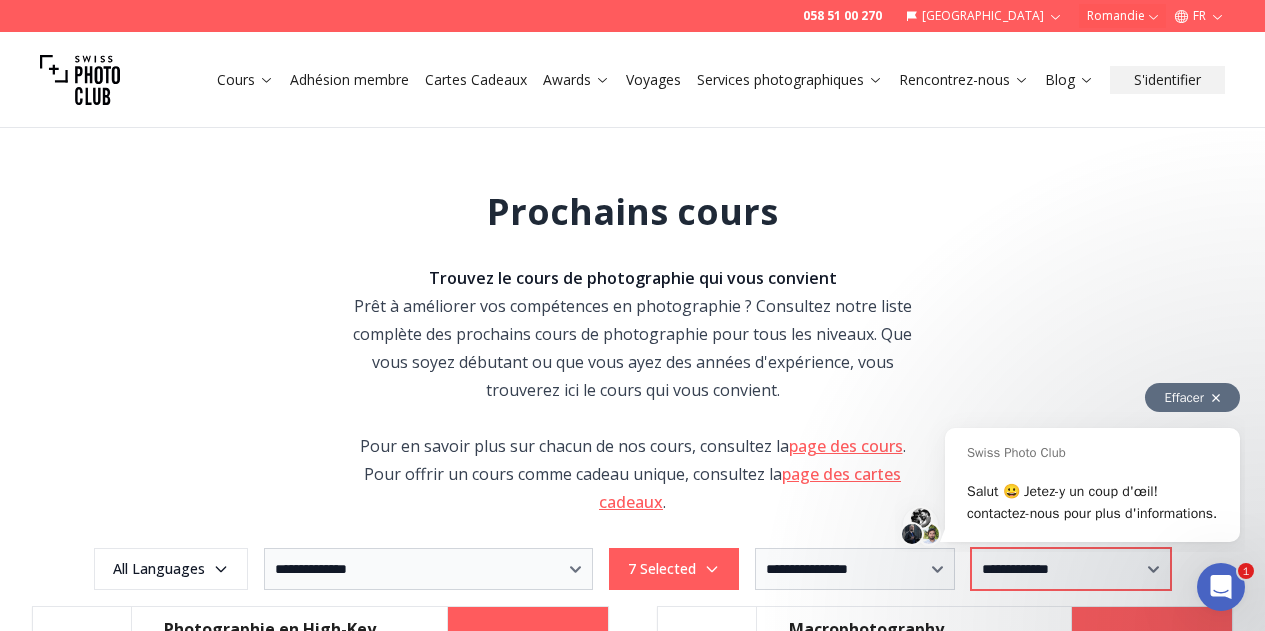 click on "**********" at bounding box center [1071, 569] 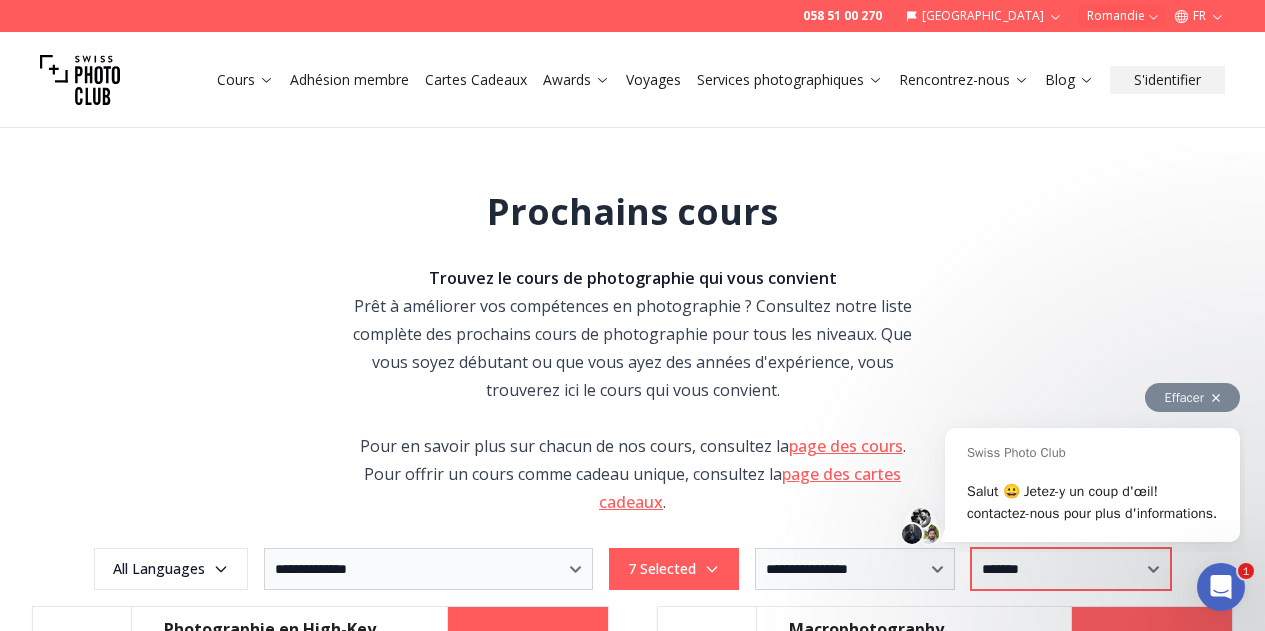 click on "**********" at bounding box center (1071, 569) 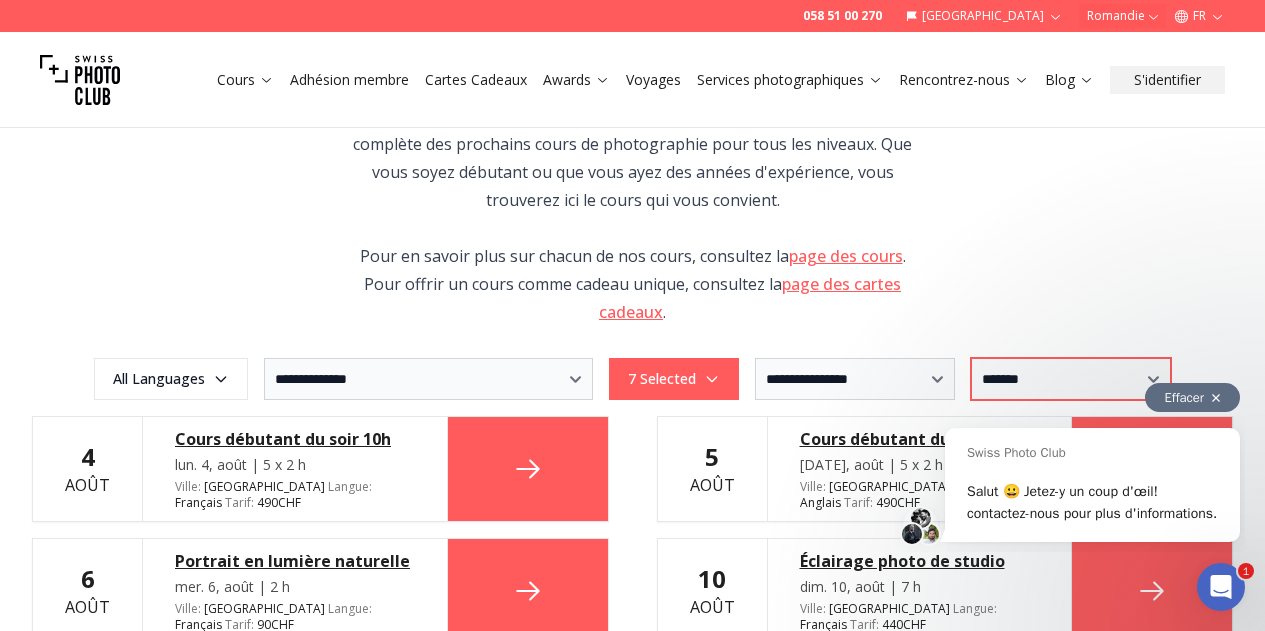 scroll, scrollTop: 200, scrollLeft: 0, axis: vertical 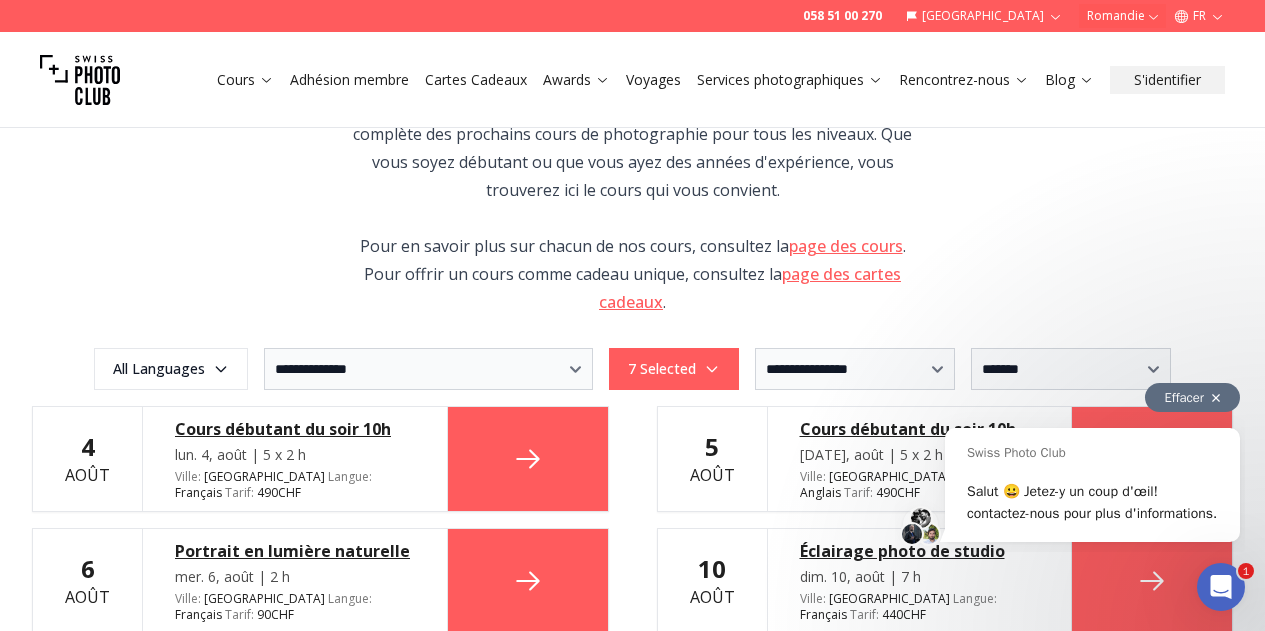 click on "**********" at bounding box center (632, 715) 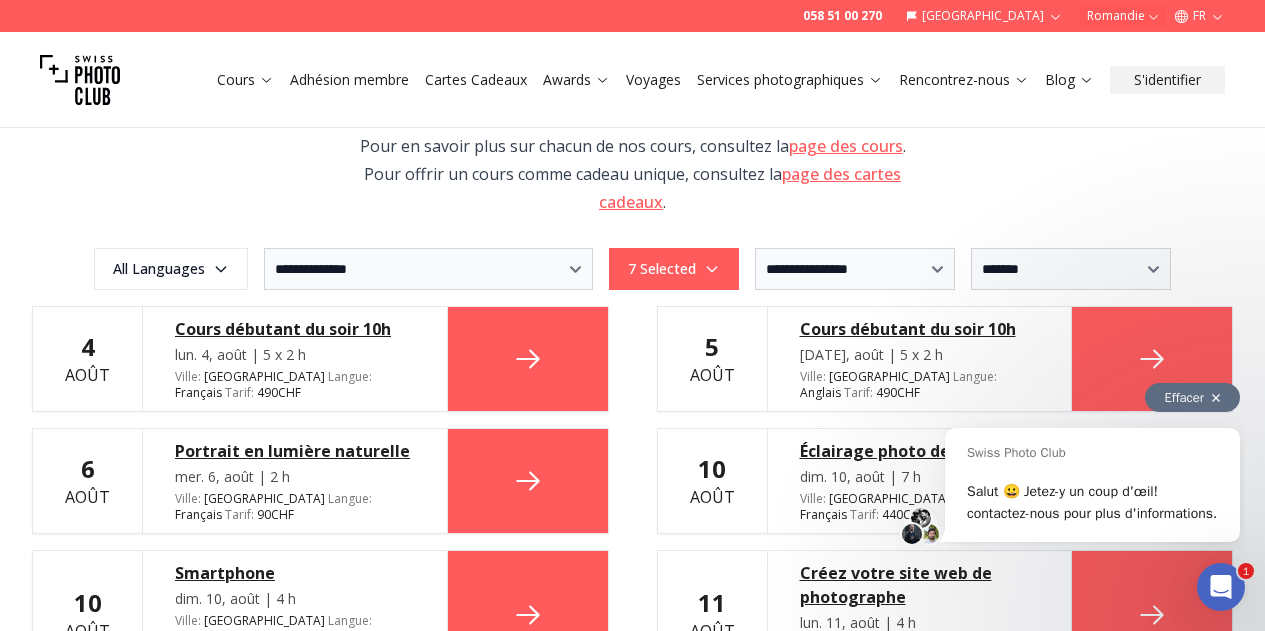 scroll, scrollTop: 400, scrollLeft: 0, axis: vertical 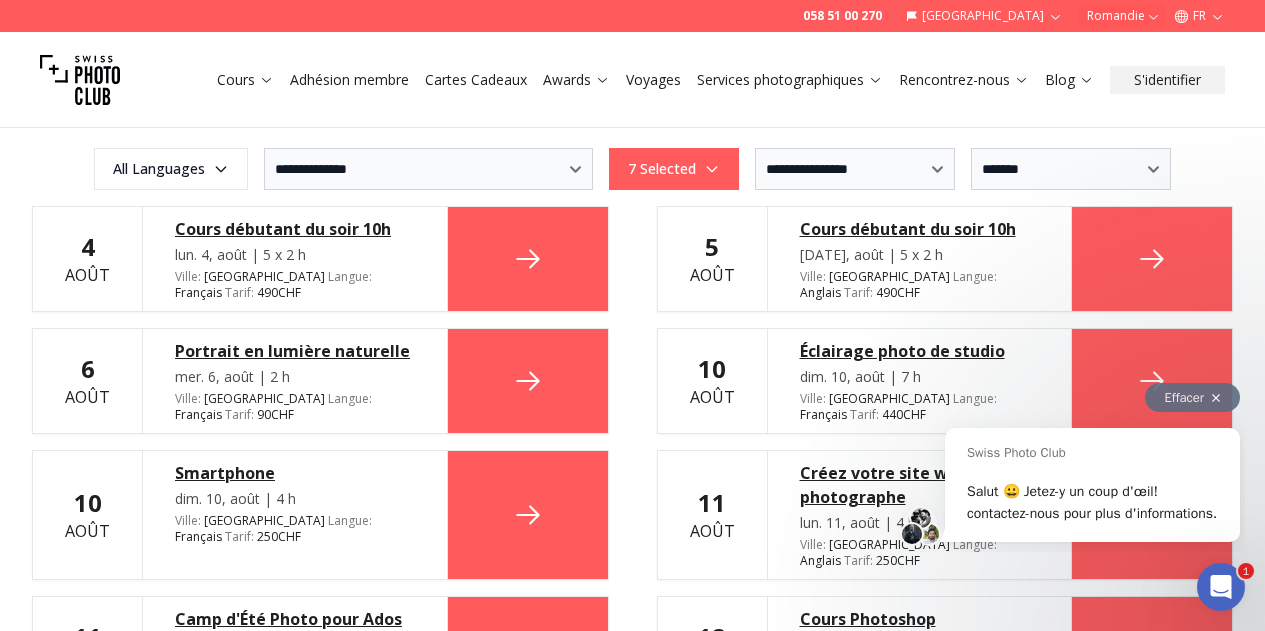click at bounding box center [1216, 398] 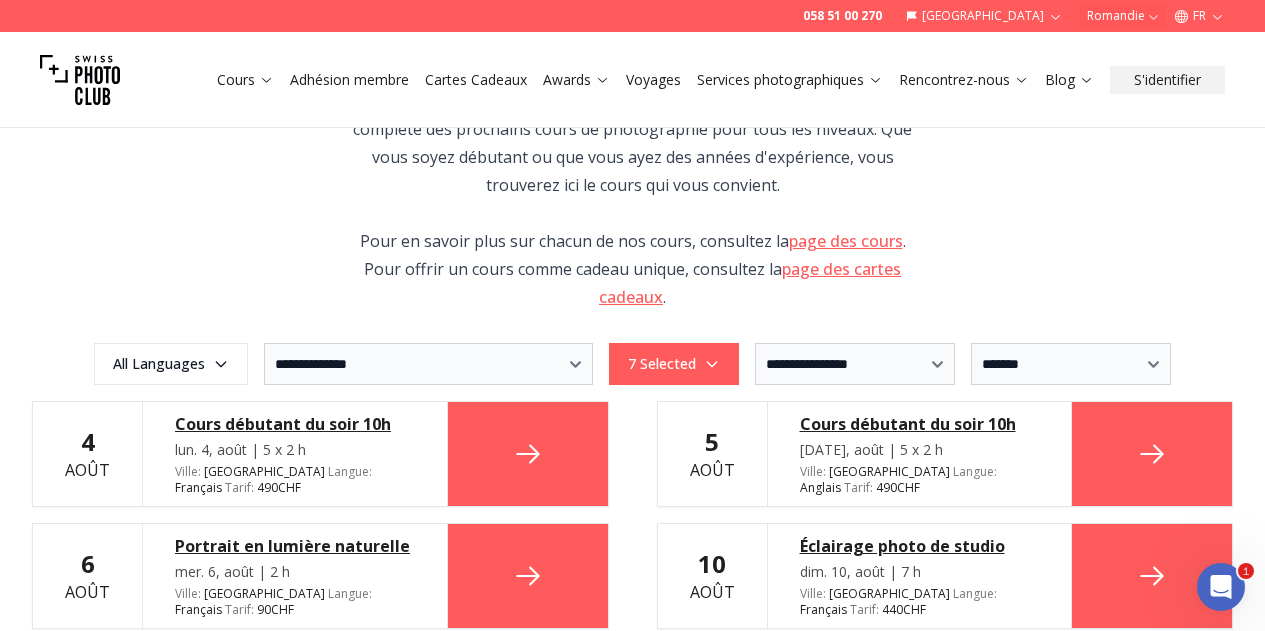 scroll, scrollTop: 200, scrollLeft: 0, axis: vertical 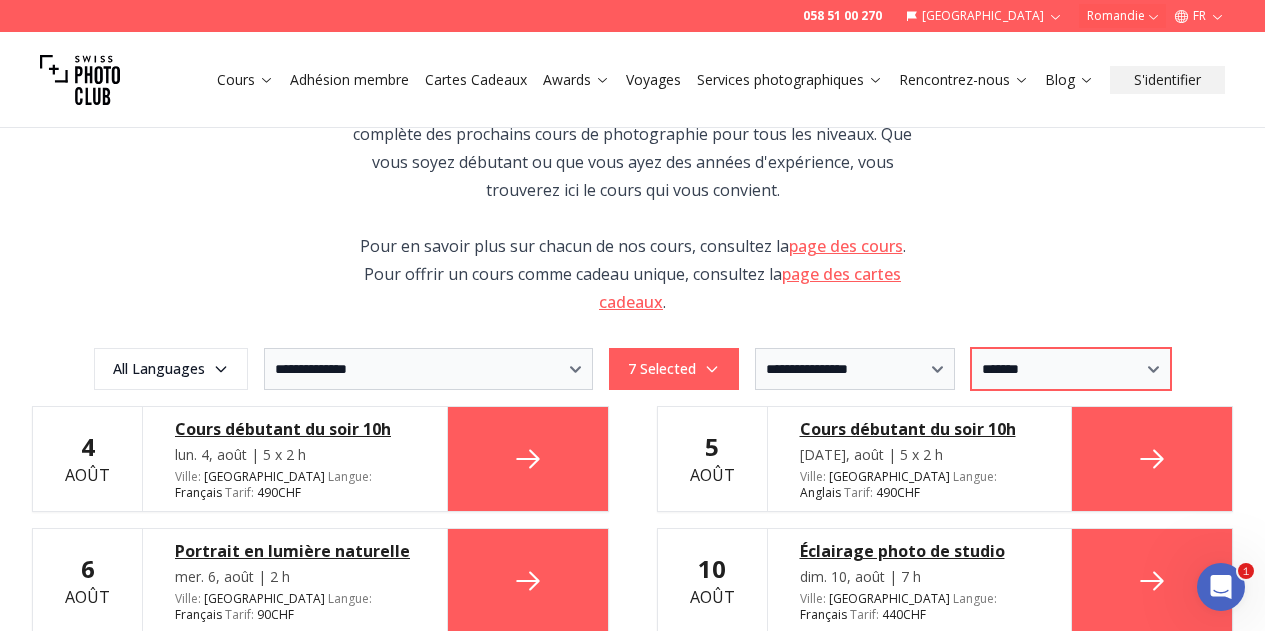click on "**********" at bounding box center (1071, 369) 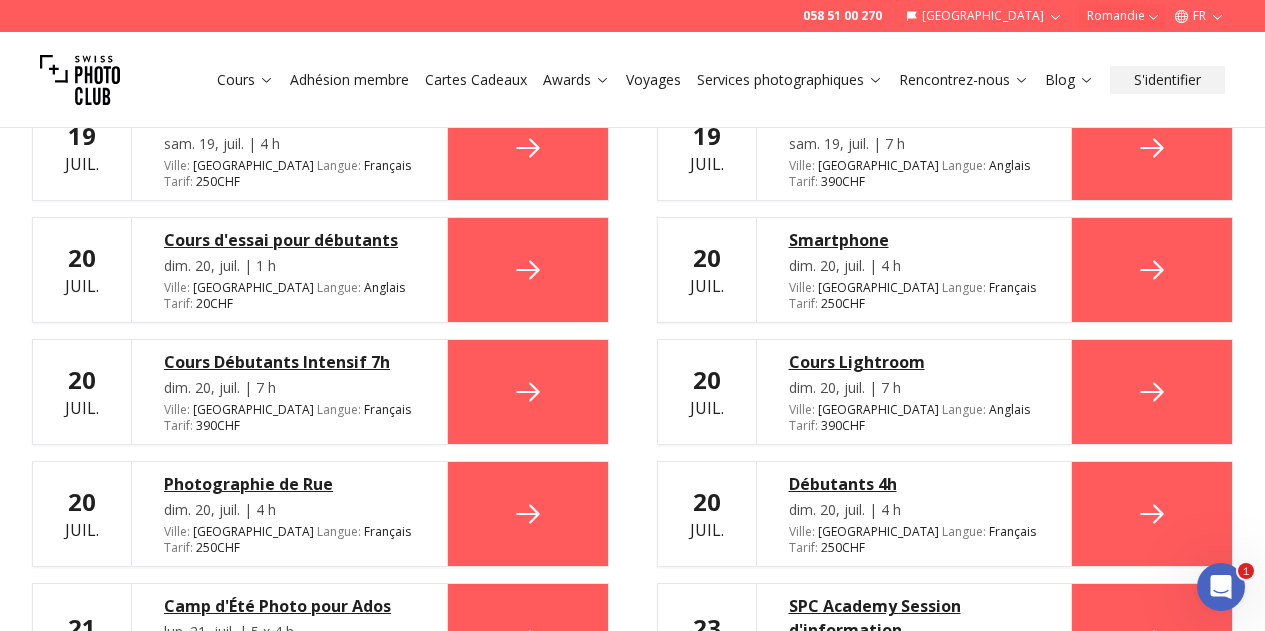 scroll, scrollTop: 1300, scrollLeft: 0, axis: vertical 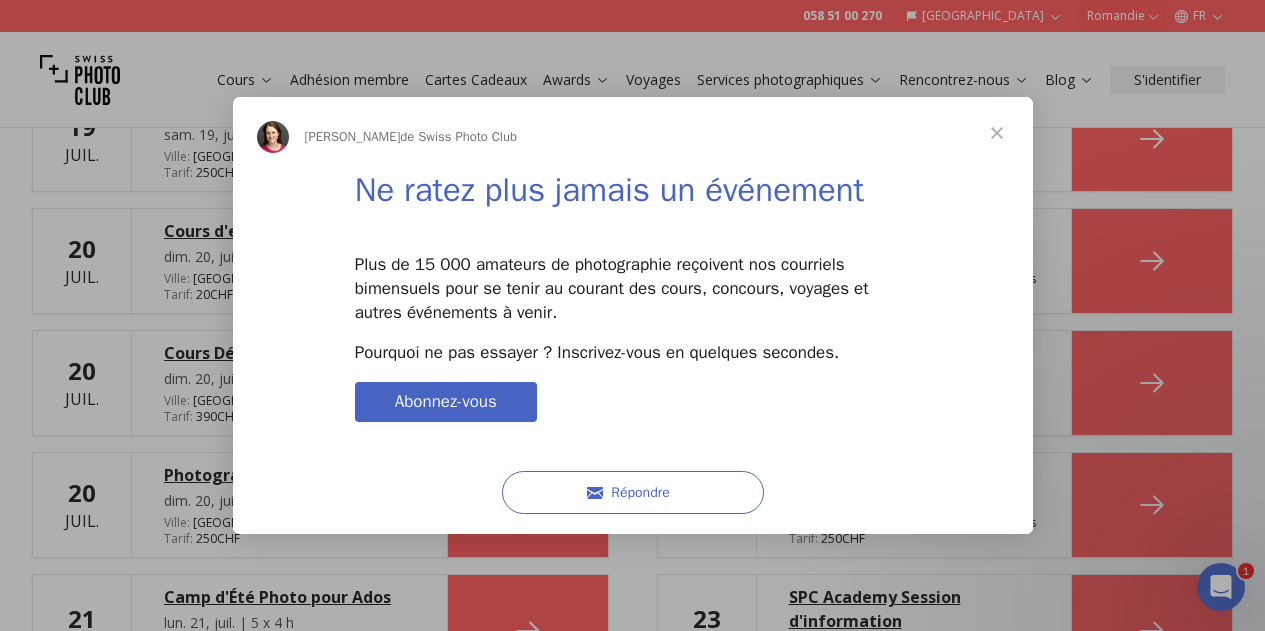 click at bounding box center (997, 133) 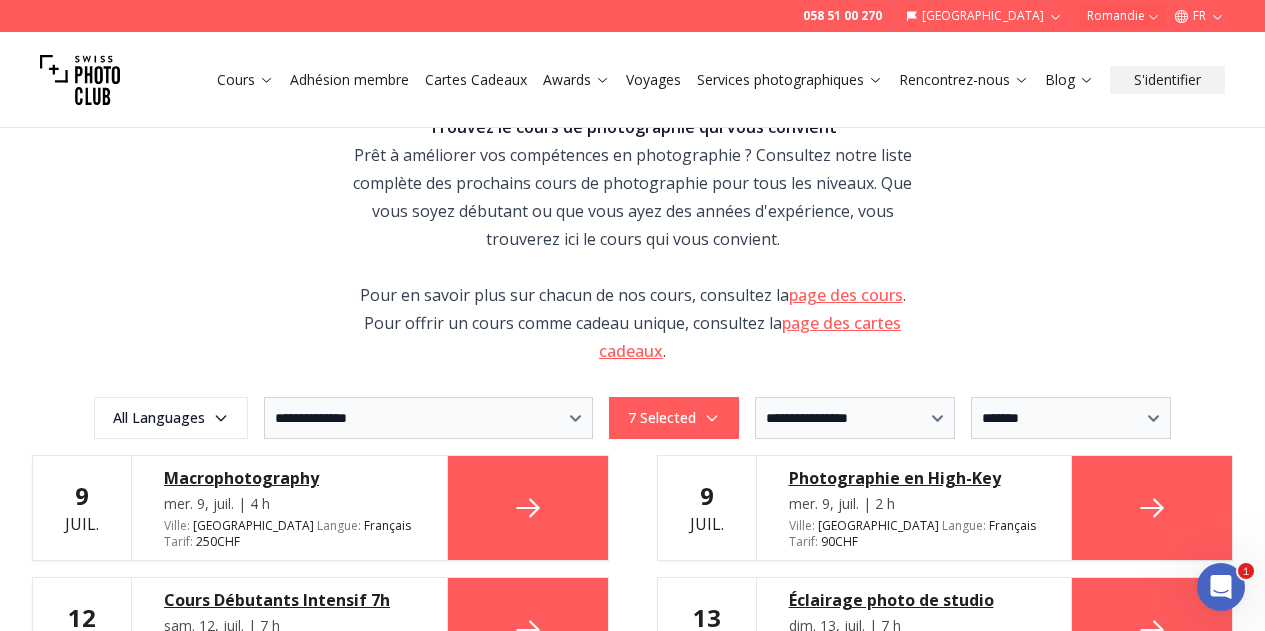 scroll, scrollTop: 0, scrollLeft: 0, axis: both 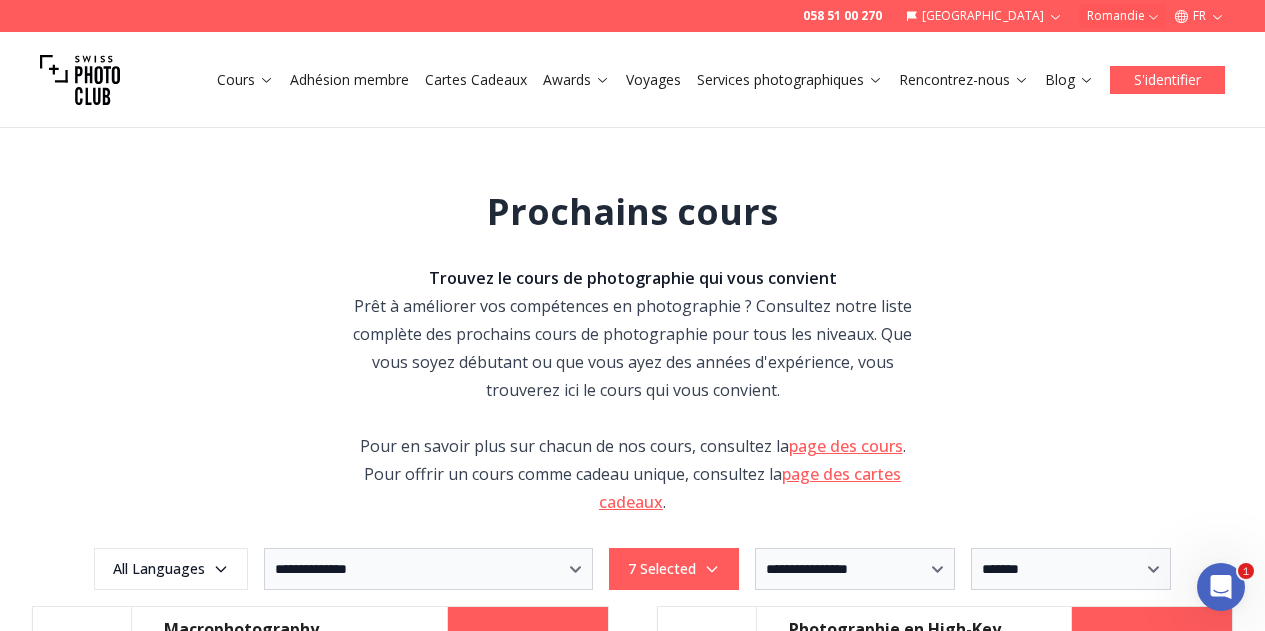 click on "S'identifier" at bounding box center (1167, 80) 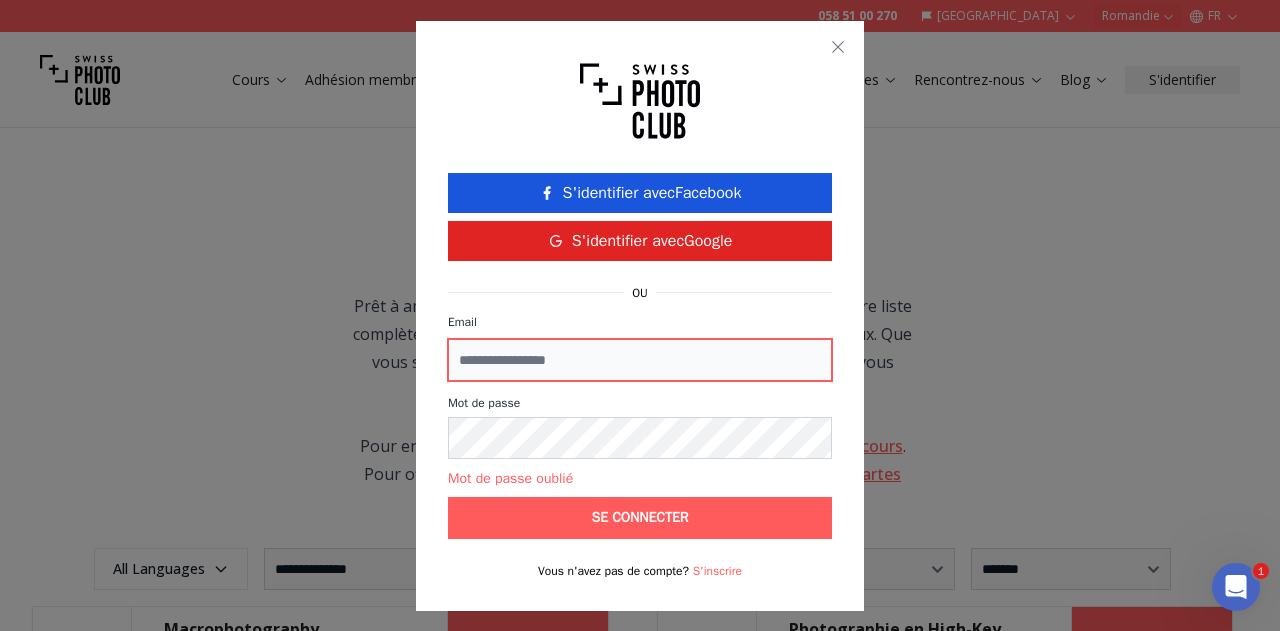 click on "Email" at bounding box center (640, 360) 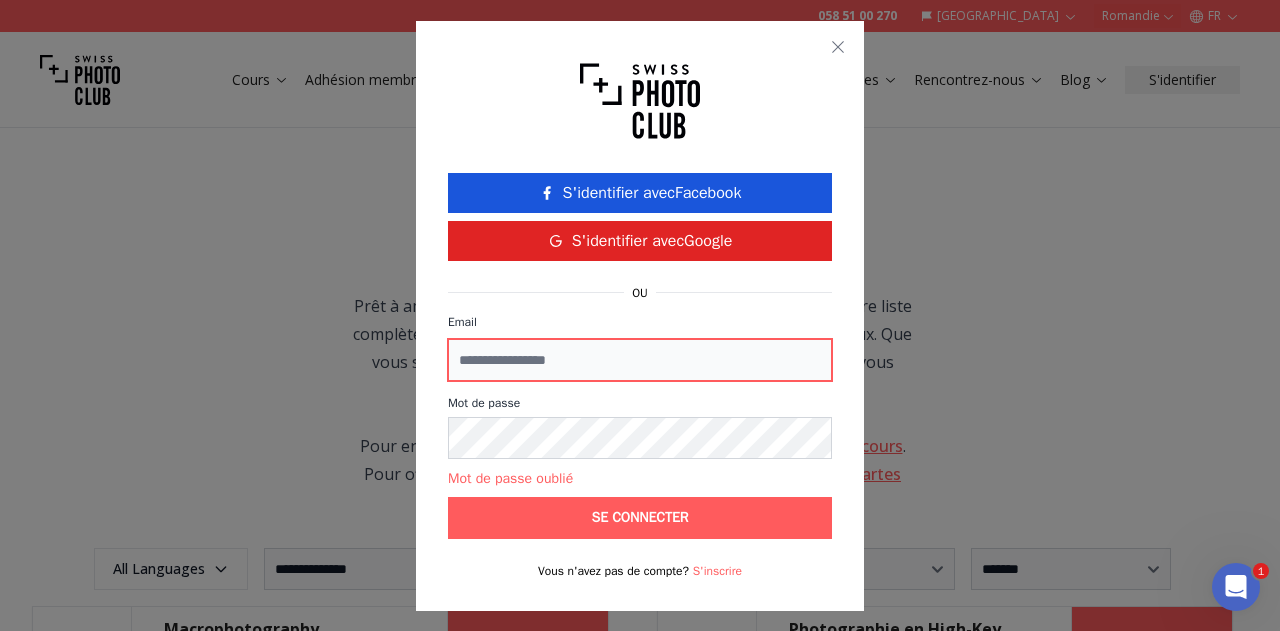 type on "**********" 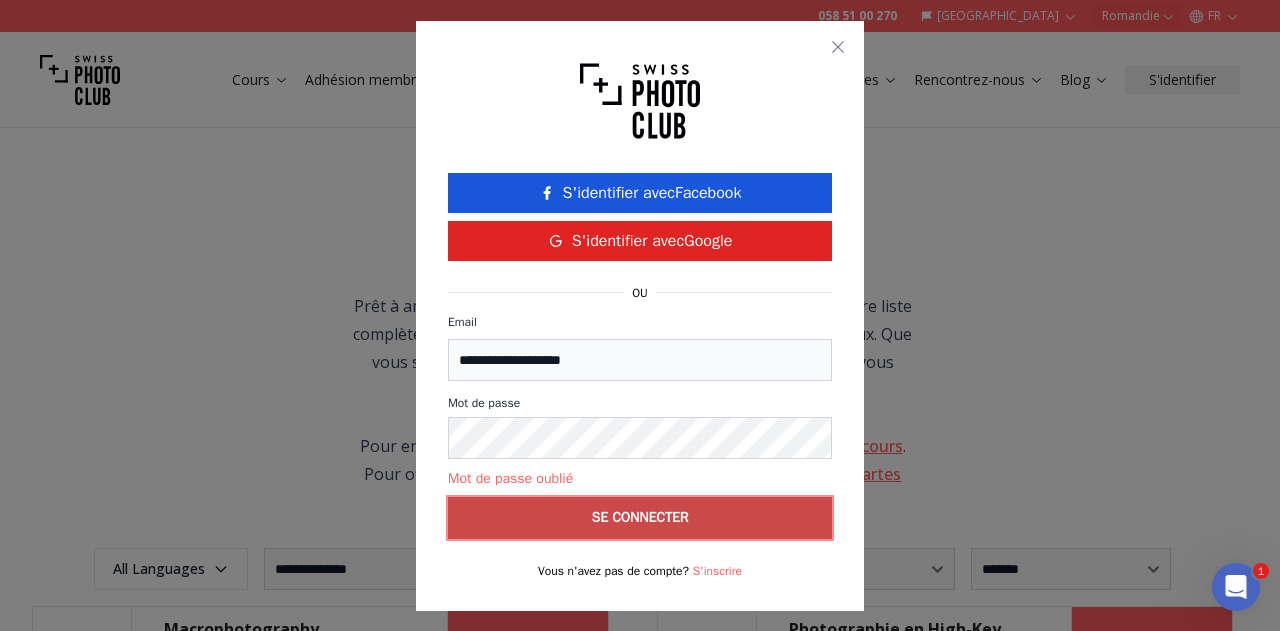 click on "Se connecter" at bounding box center [639, 518] 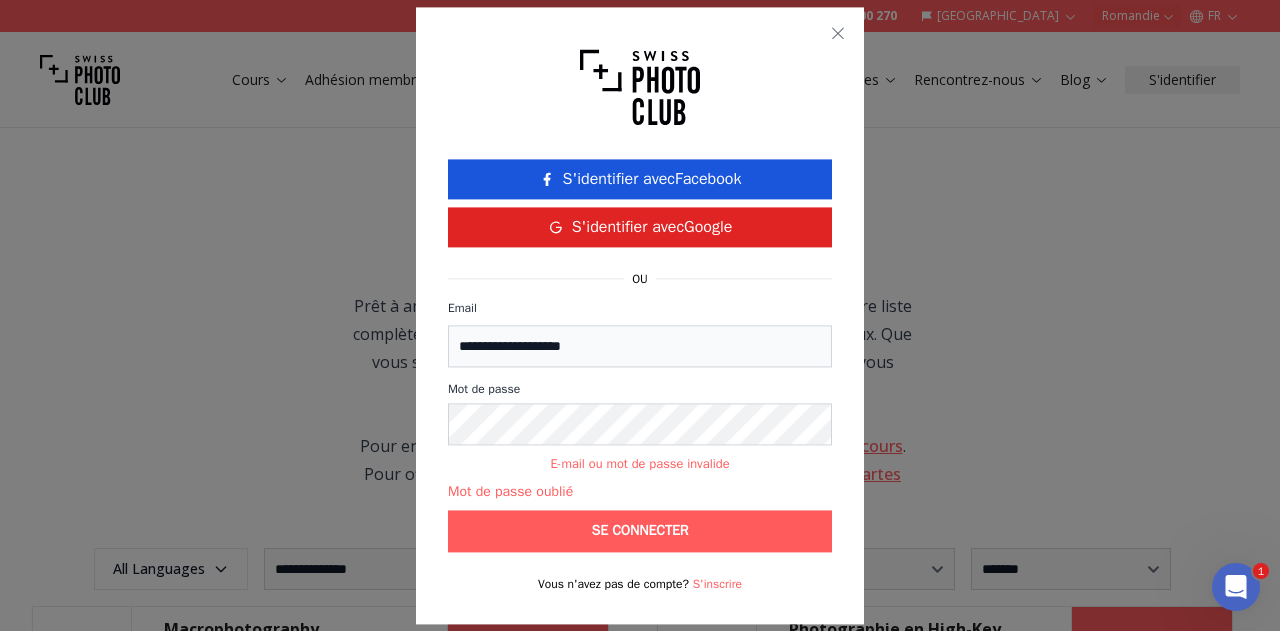click on "Mot de passe oublié" at bounding box center [510, 492] 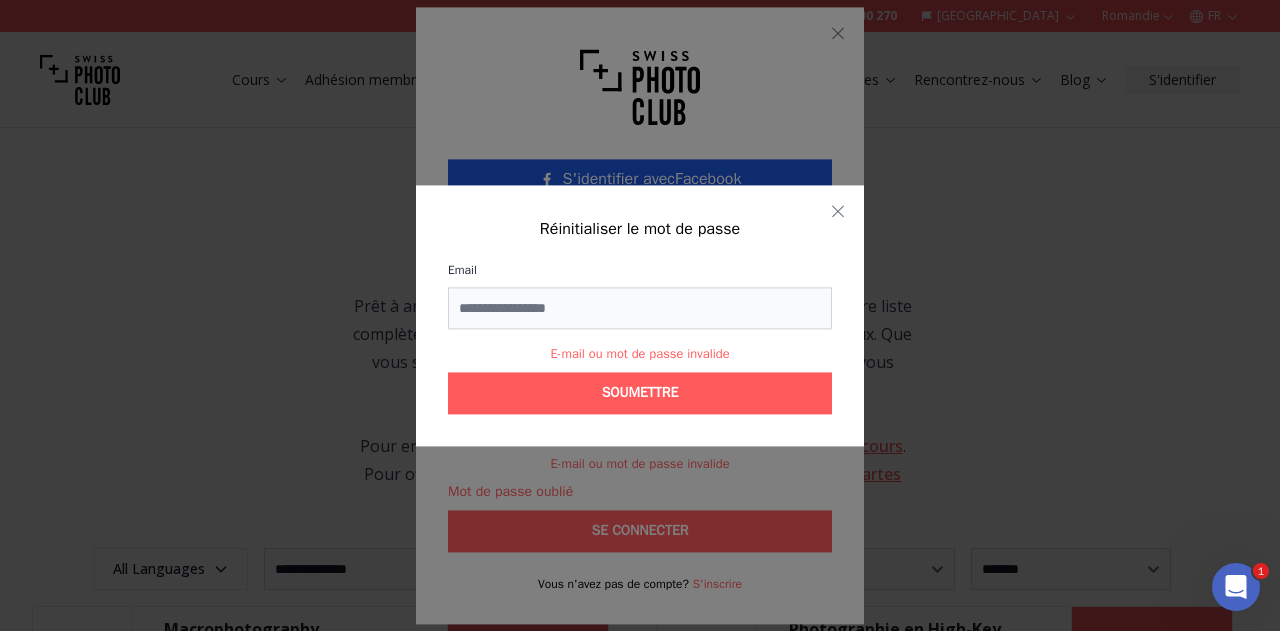 type on "**********" 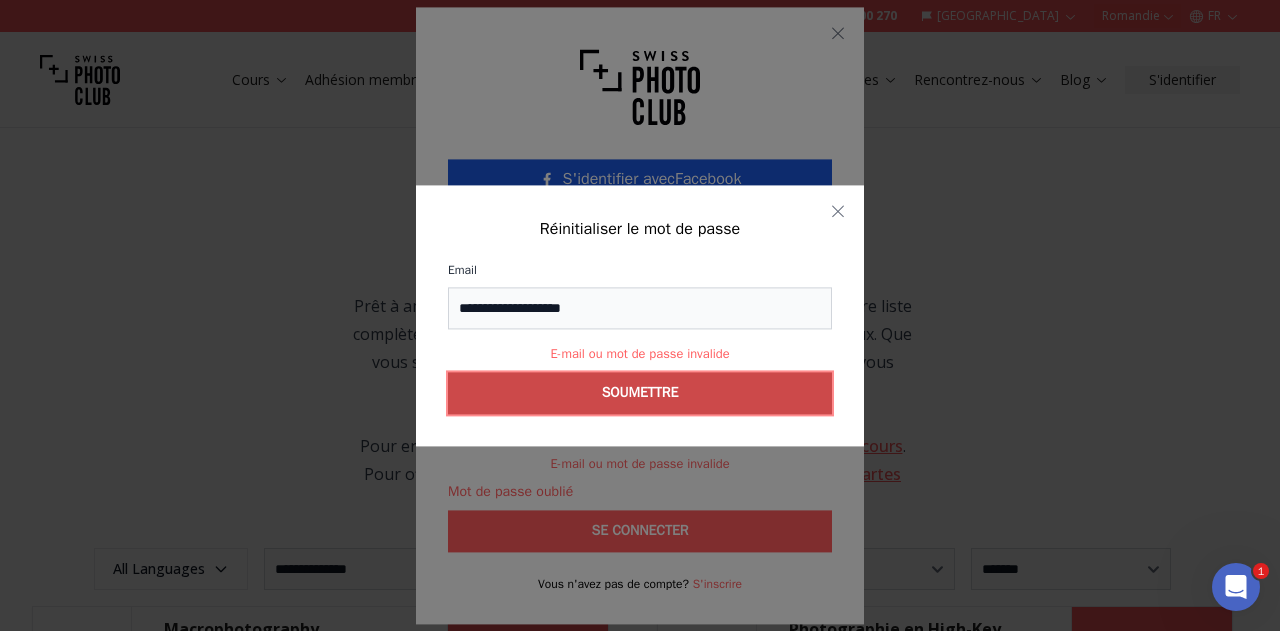 click on "SOUMETTRE" at bounding box center (640, 393) 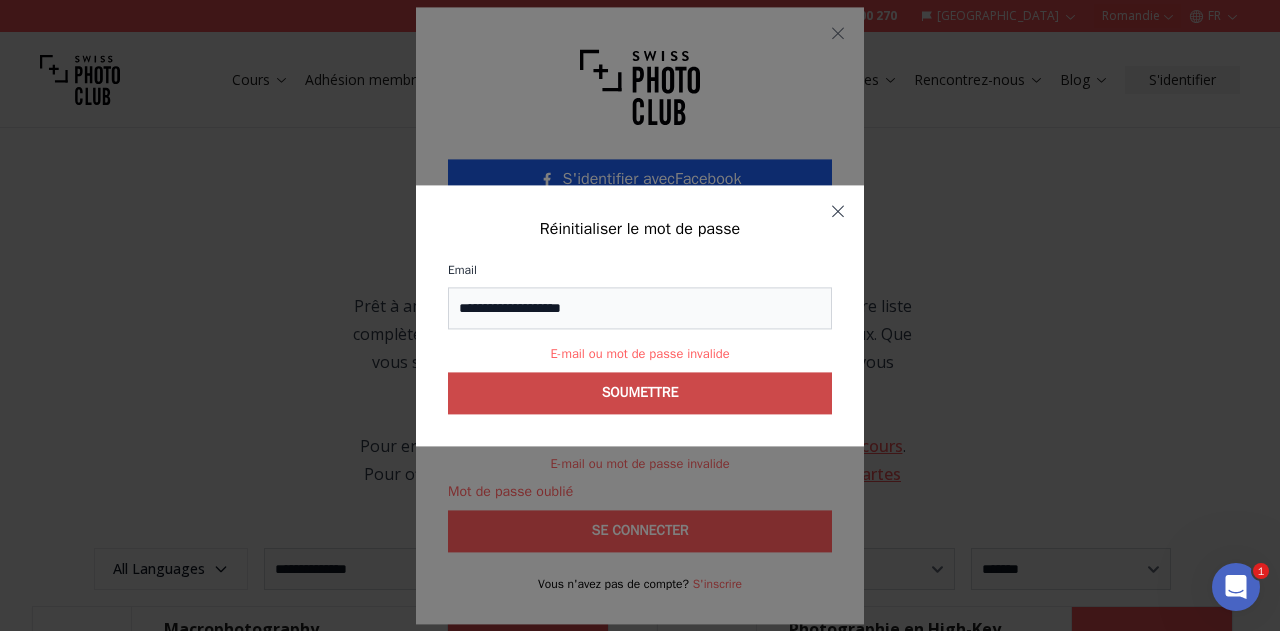 click 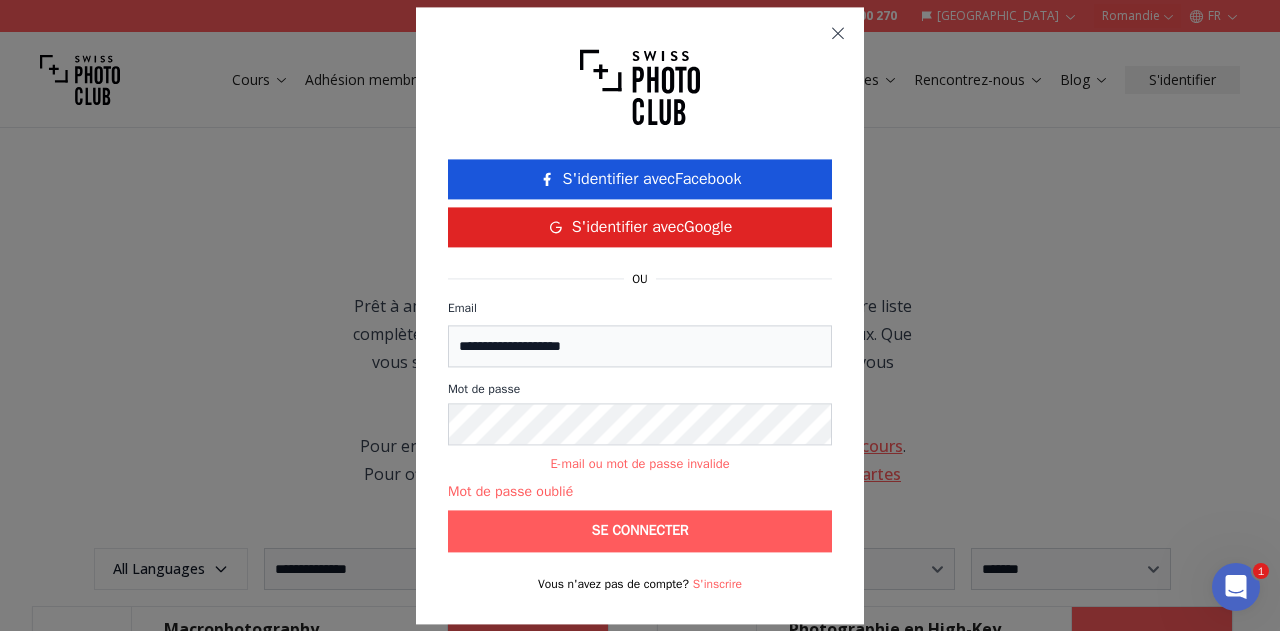 click 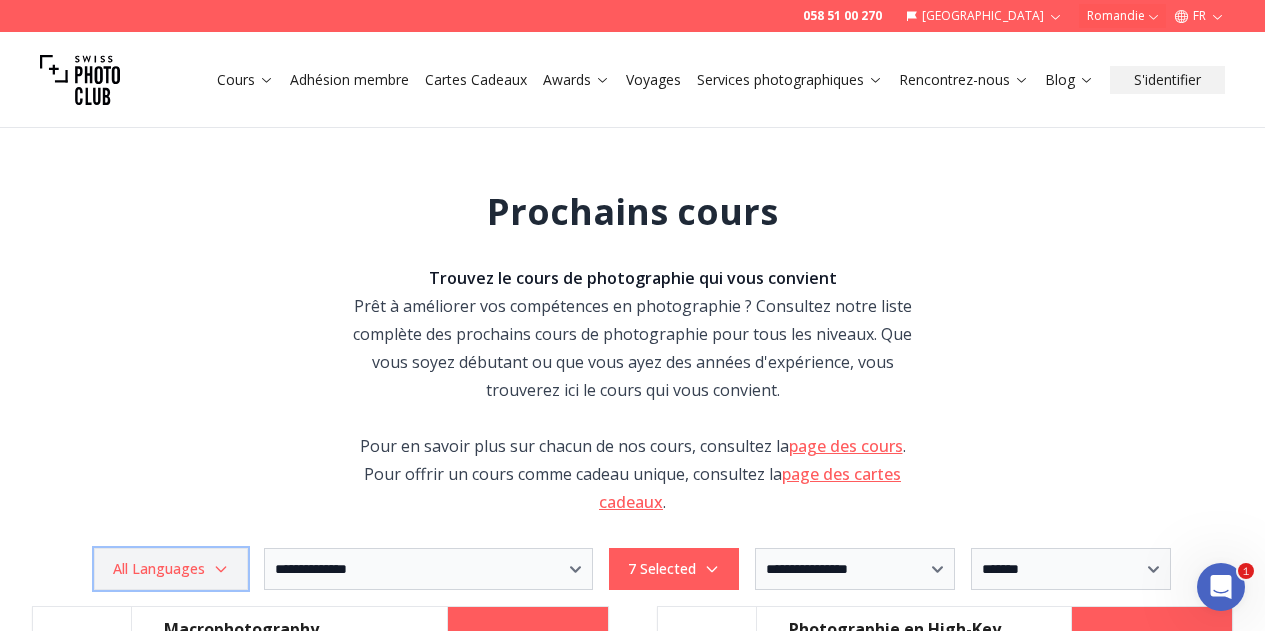 click 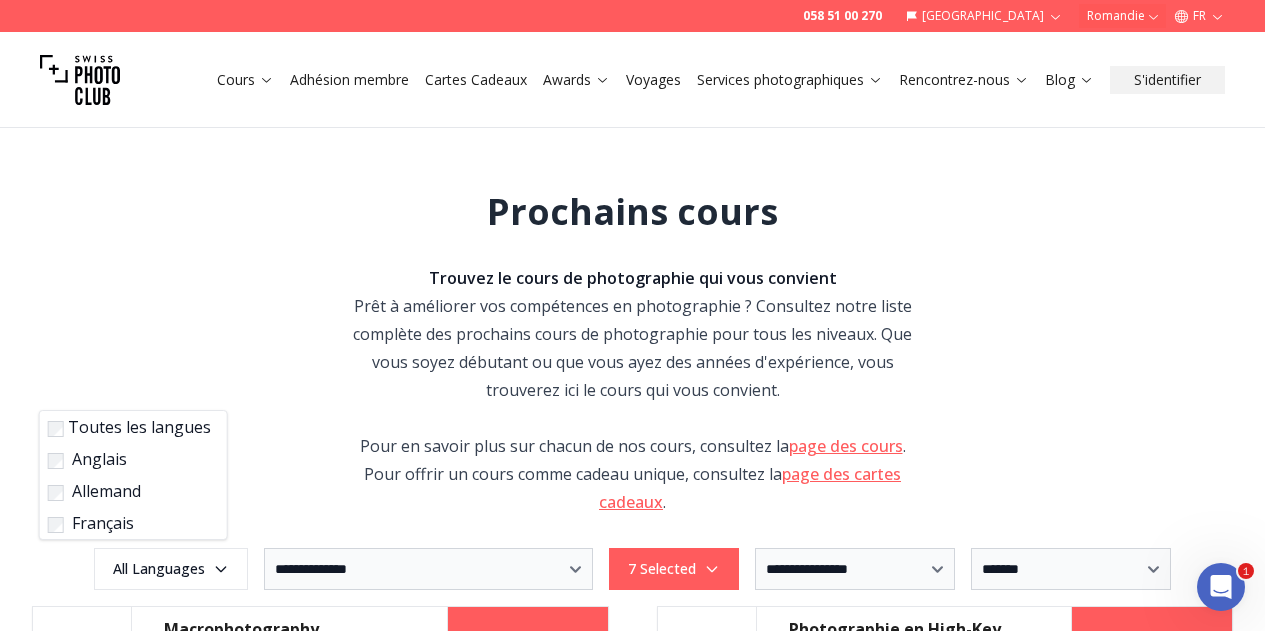 click on "Français" at bounding box center (129, 523) 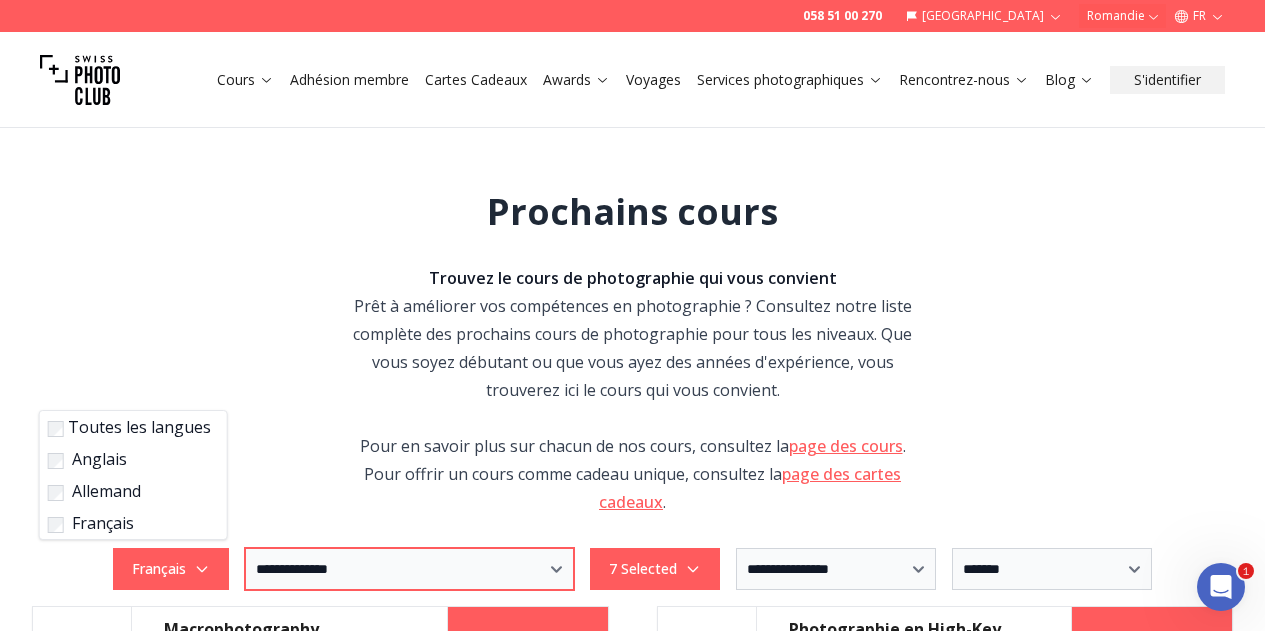 click on "**********" at bounding box center [409, 569] 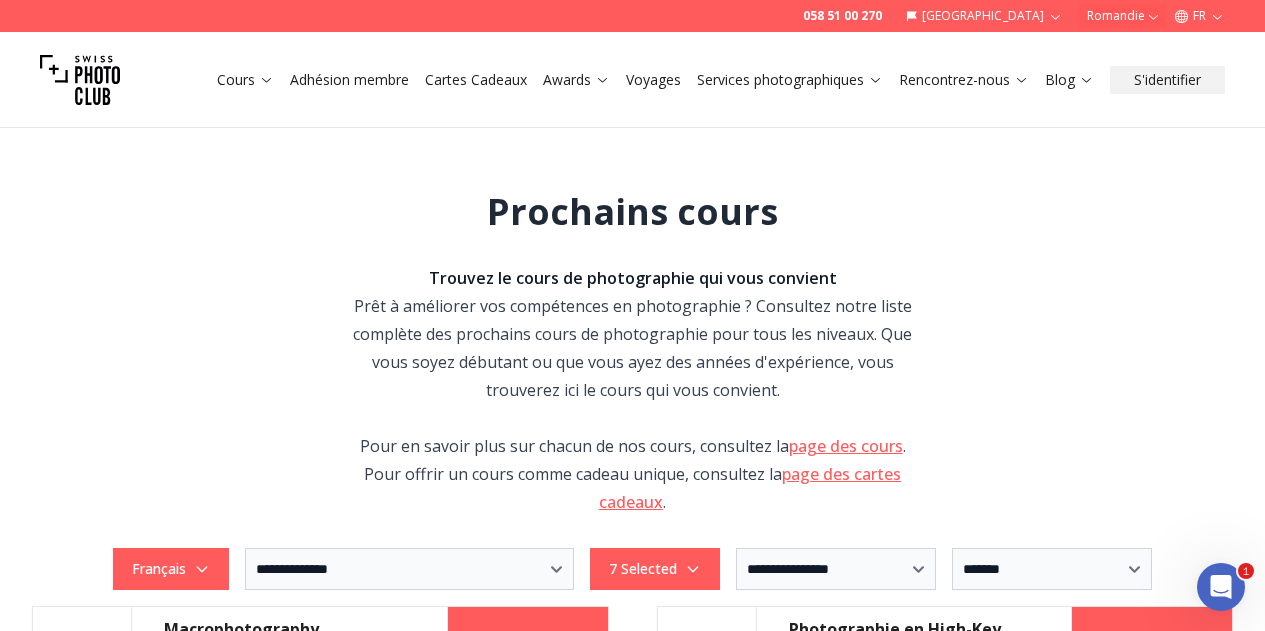 click on "**********" at bounding box center [632, 915] 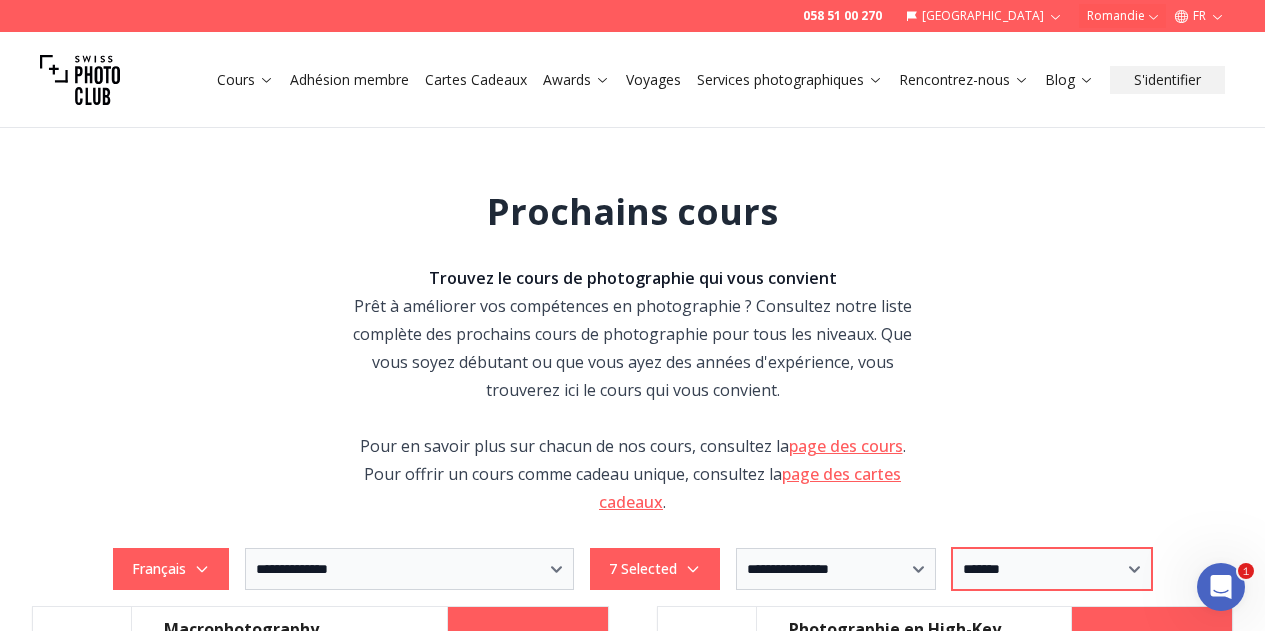 click on "**********" at bounding box center (1052, 569) 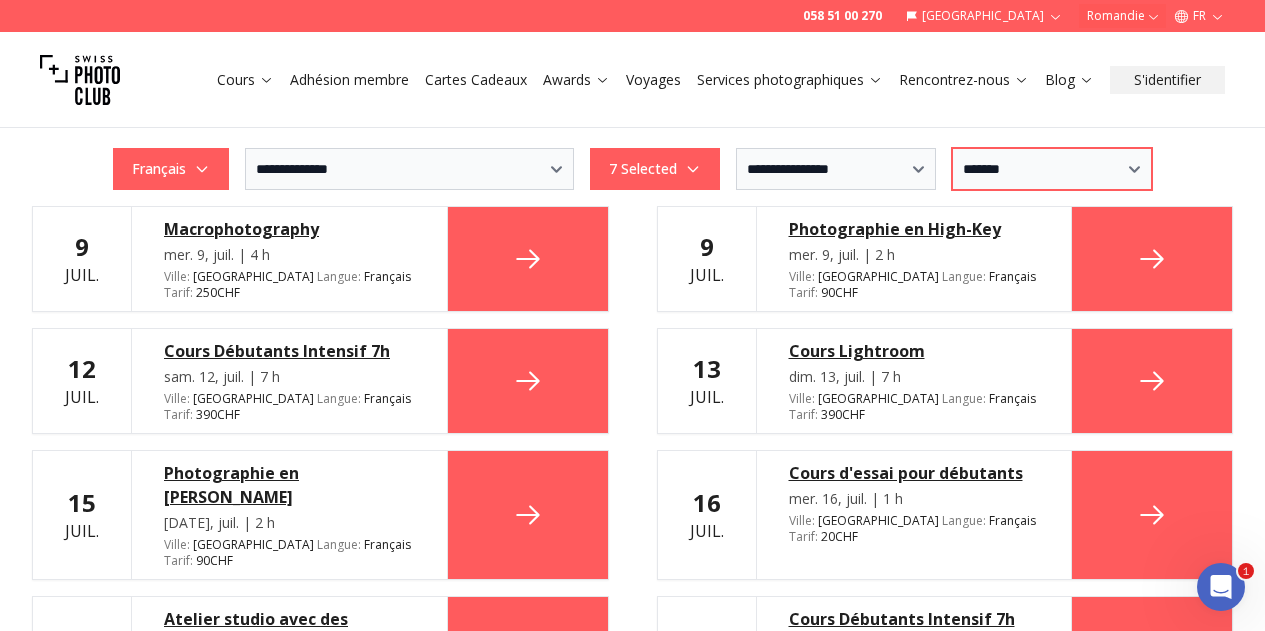 scroll, scrollTop: 200, scrollLeft: 0, axis: vertical 